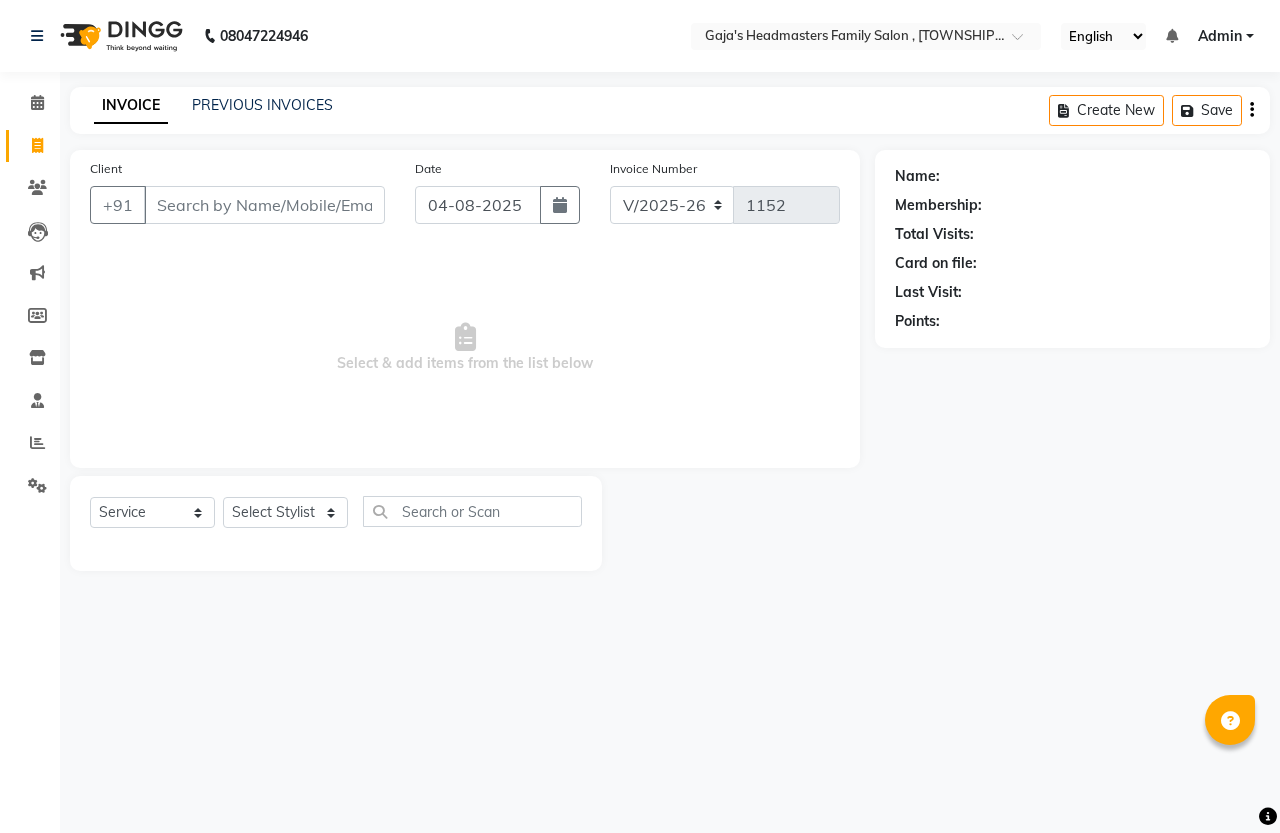 select on "7213" 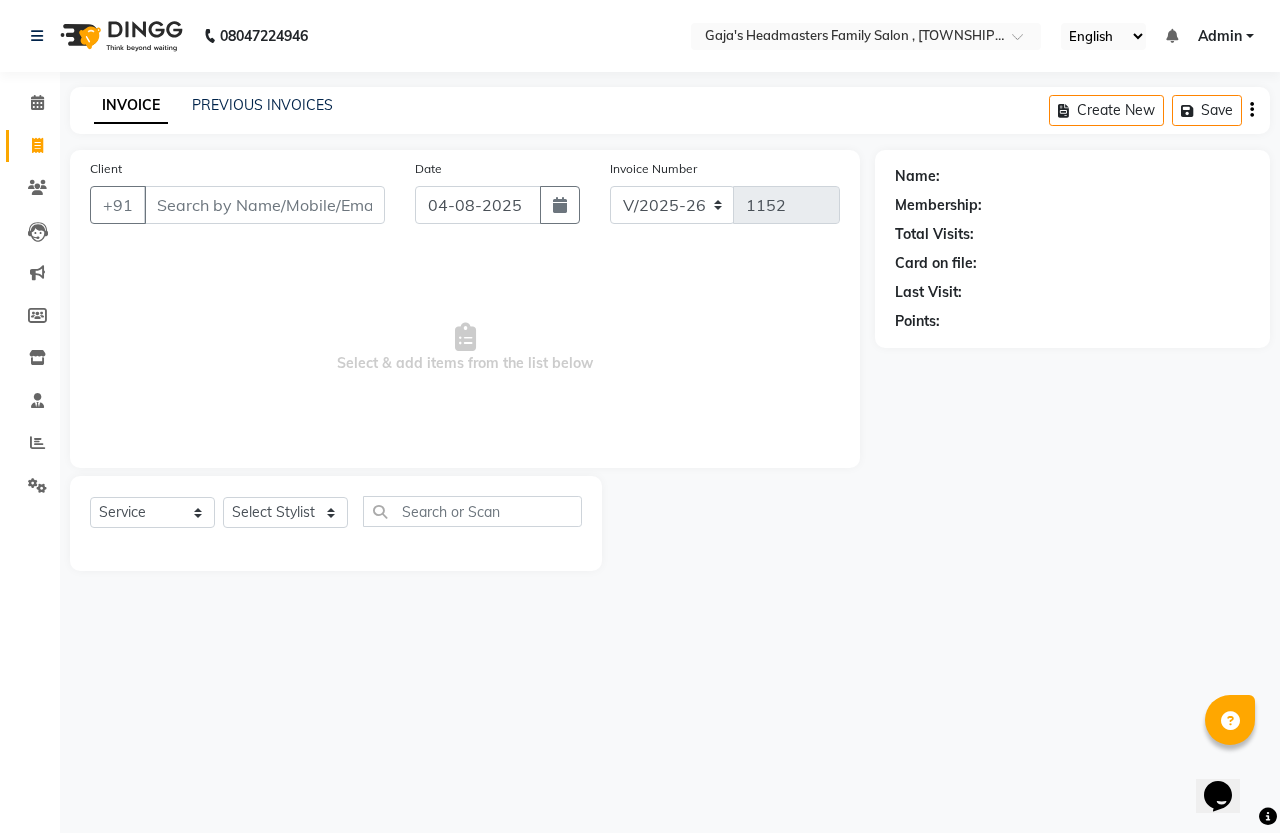 scroll, scrollTop: 0, scrollLeft: 0, axis: both 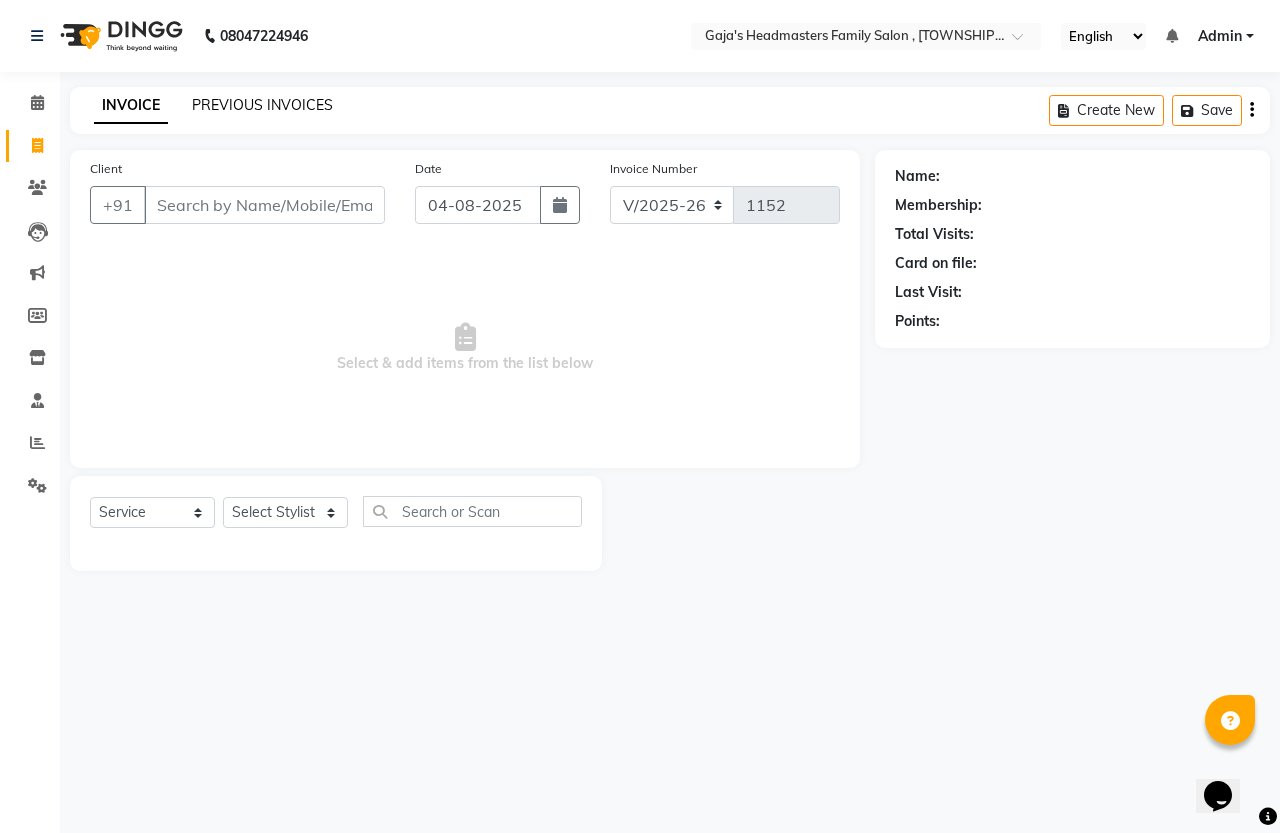 click on "PREVIOUS INVOICES" 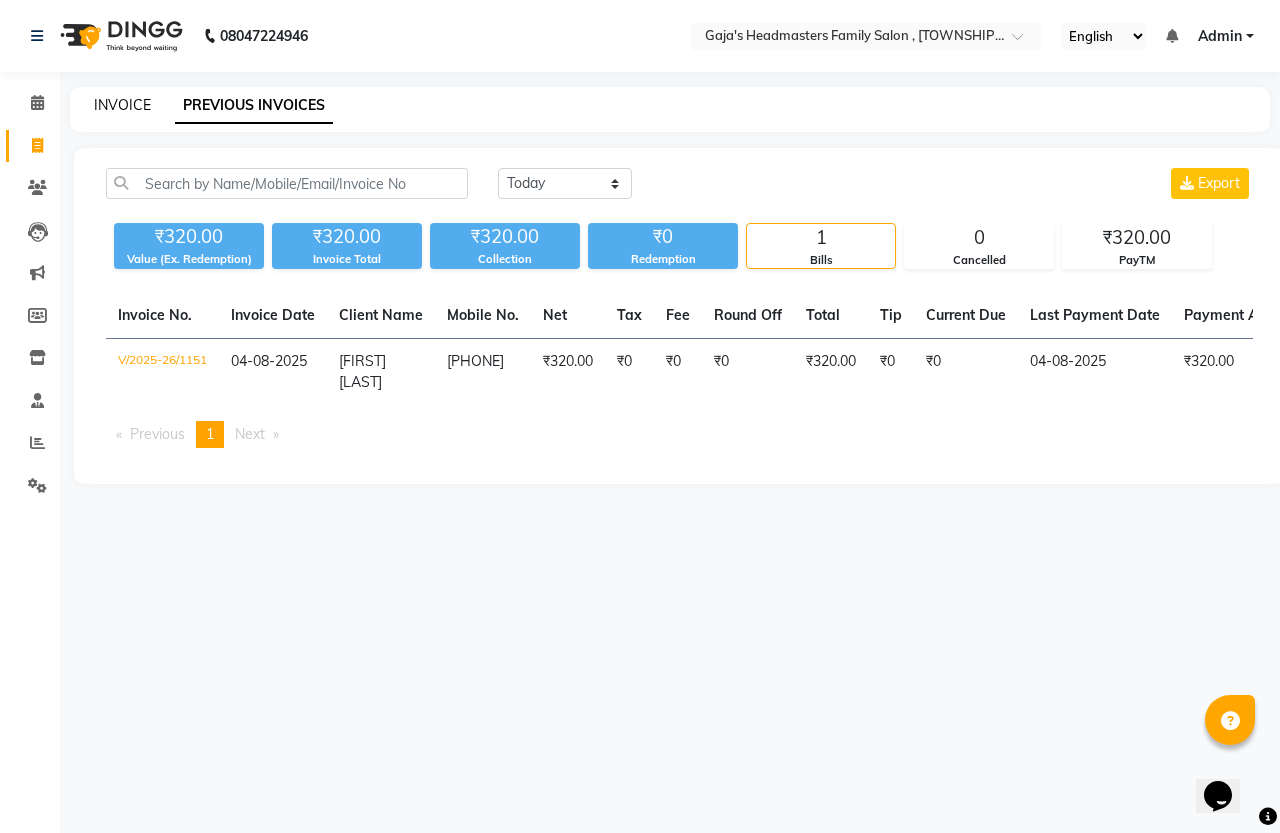 click on "INVOICE" 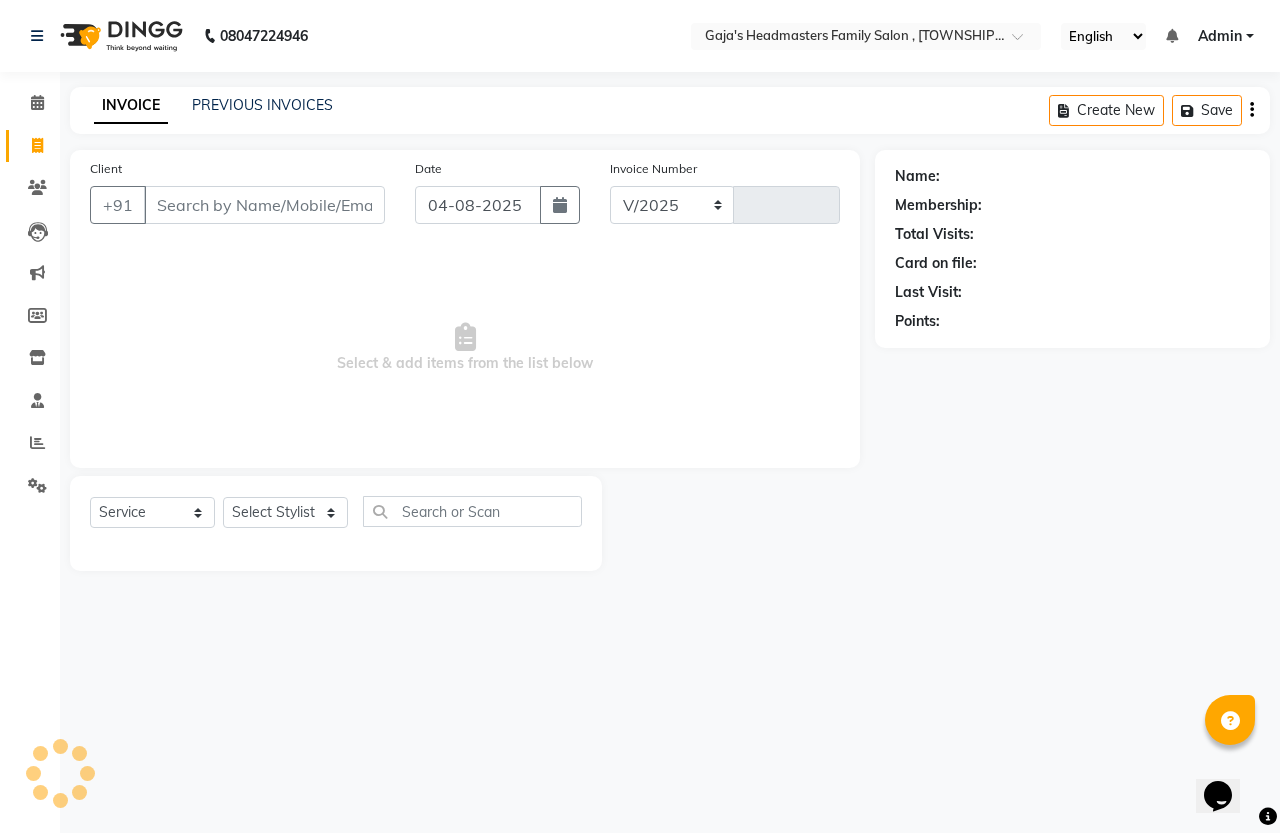select on "7213" 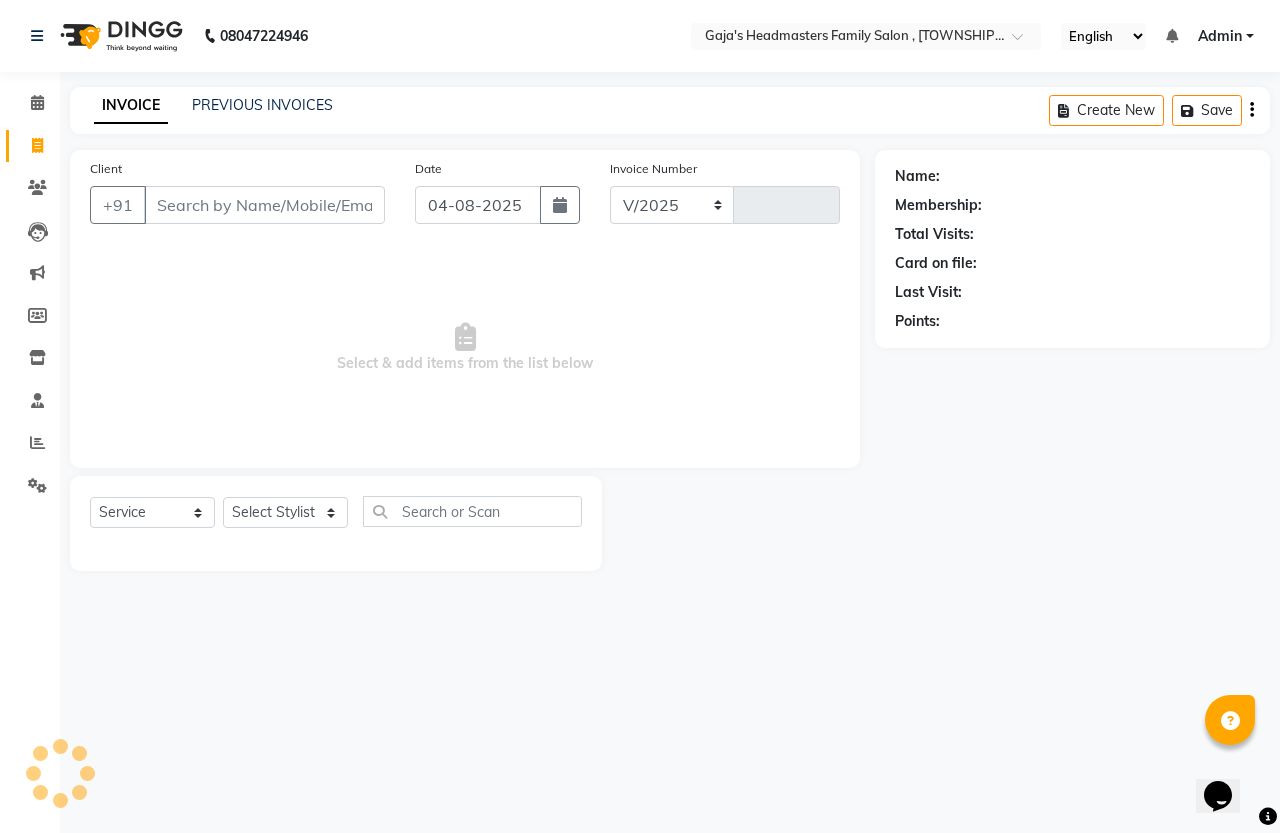 type on "1152" 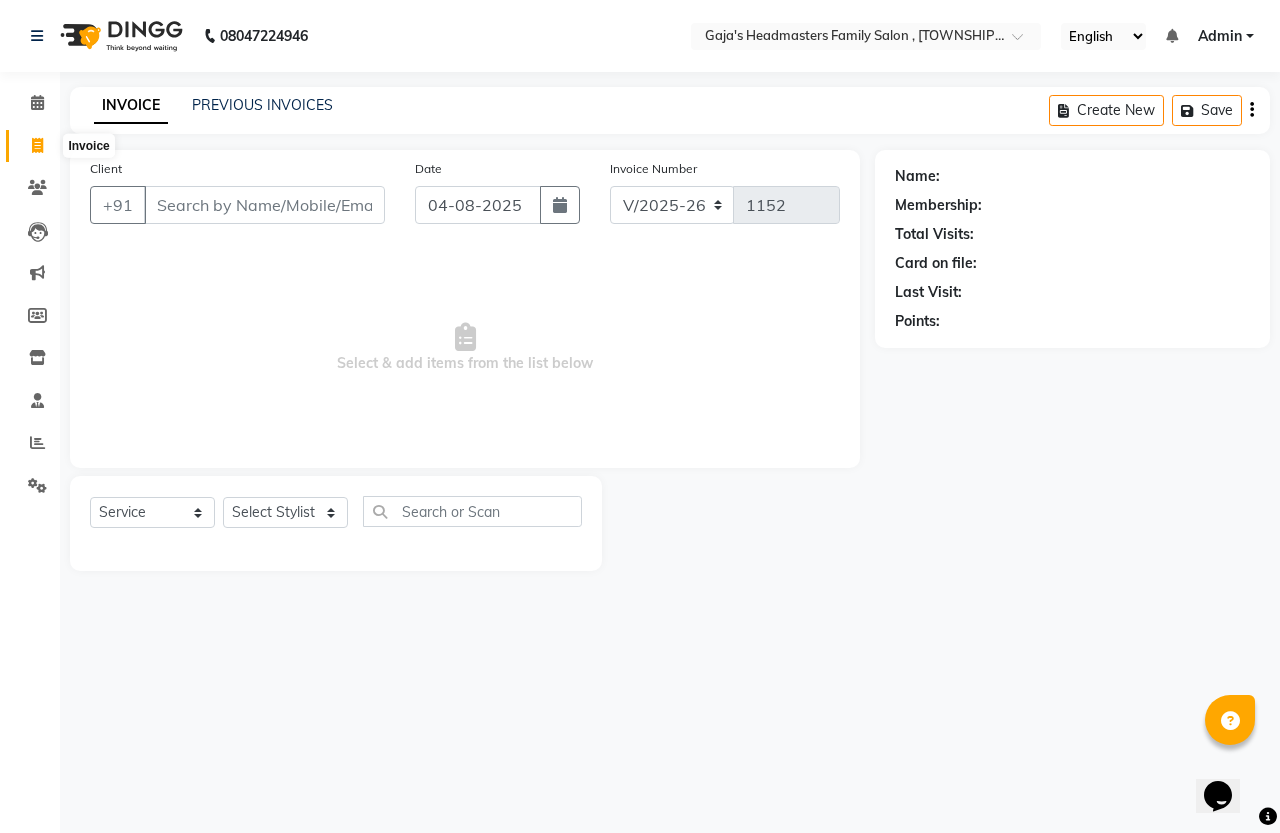 click 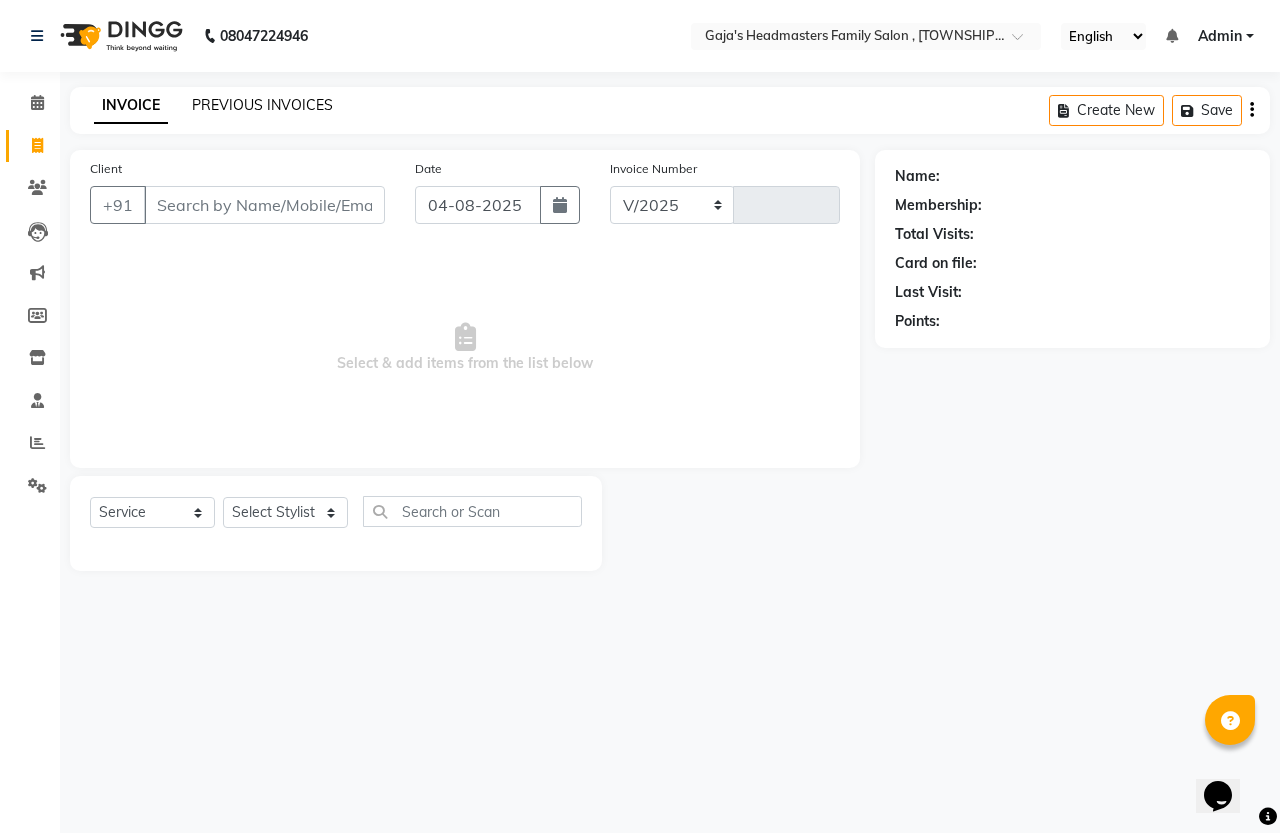 select on "7213" 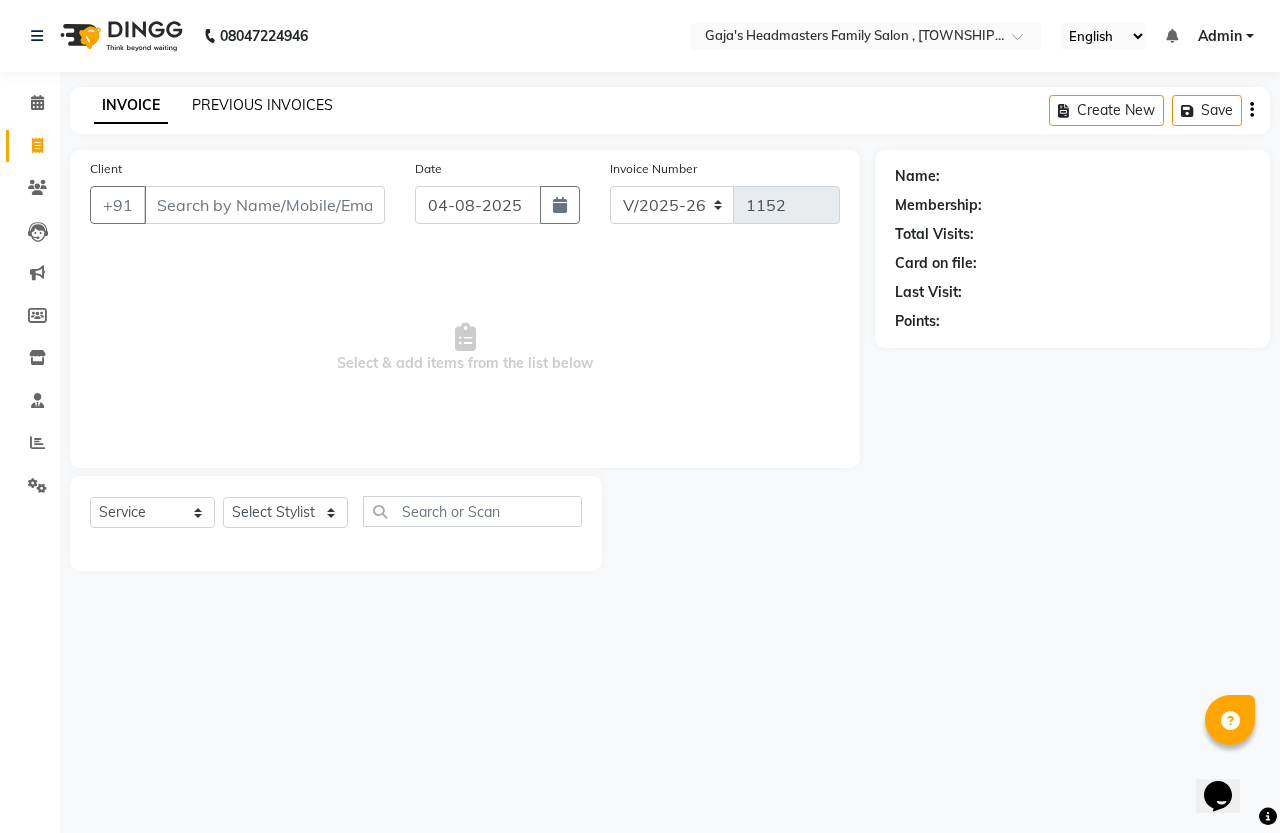 click on "PREVIOUS INVOICES" 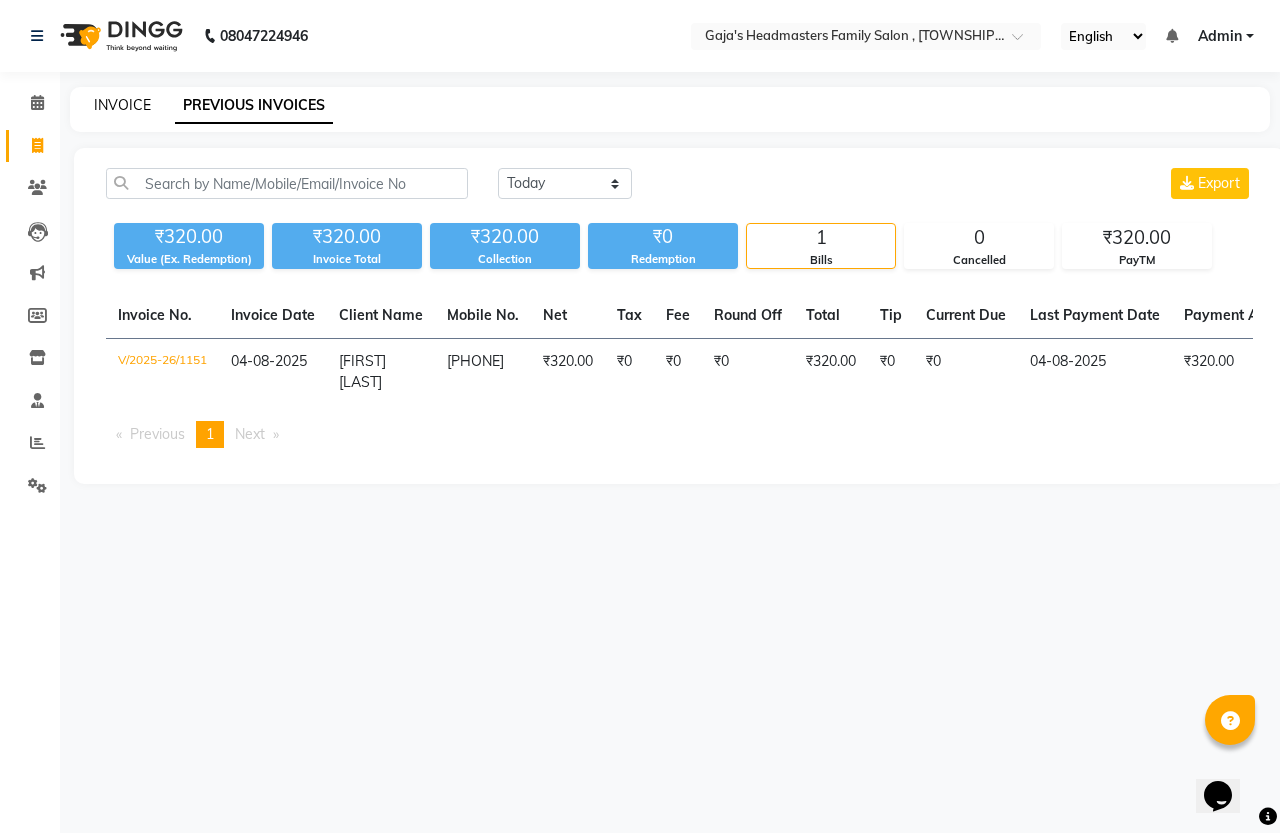 click on "INVOICE" 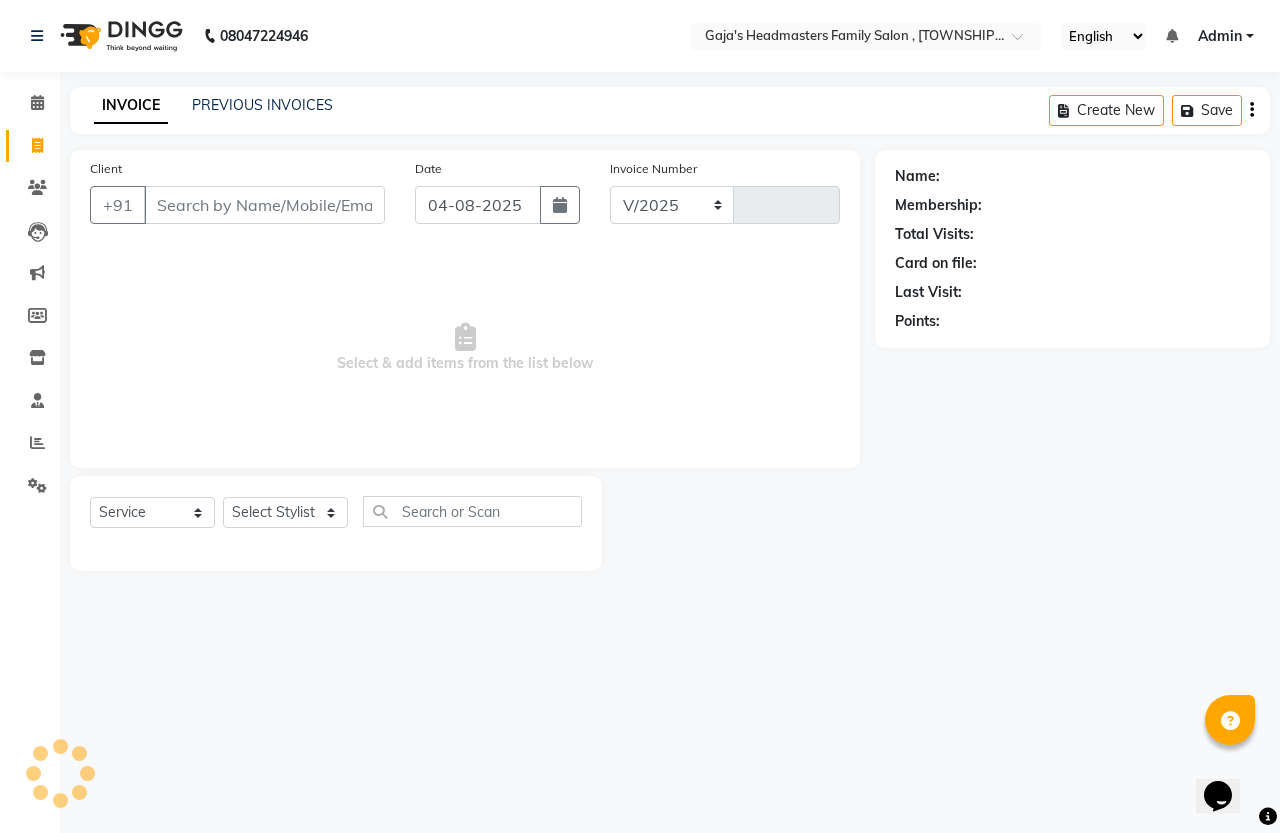 select on "7213" 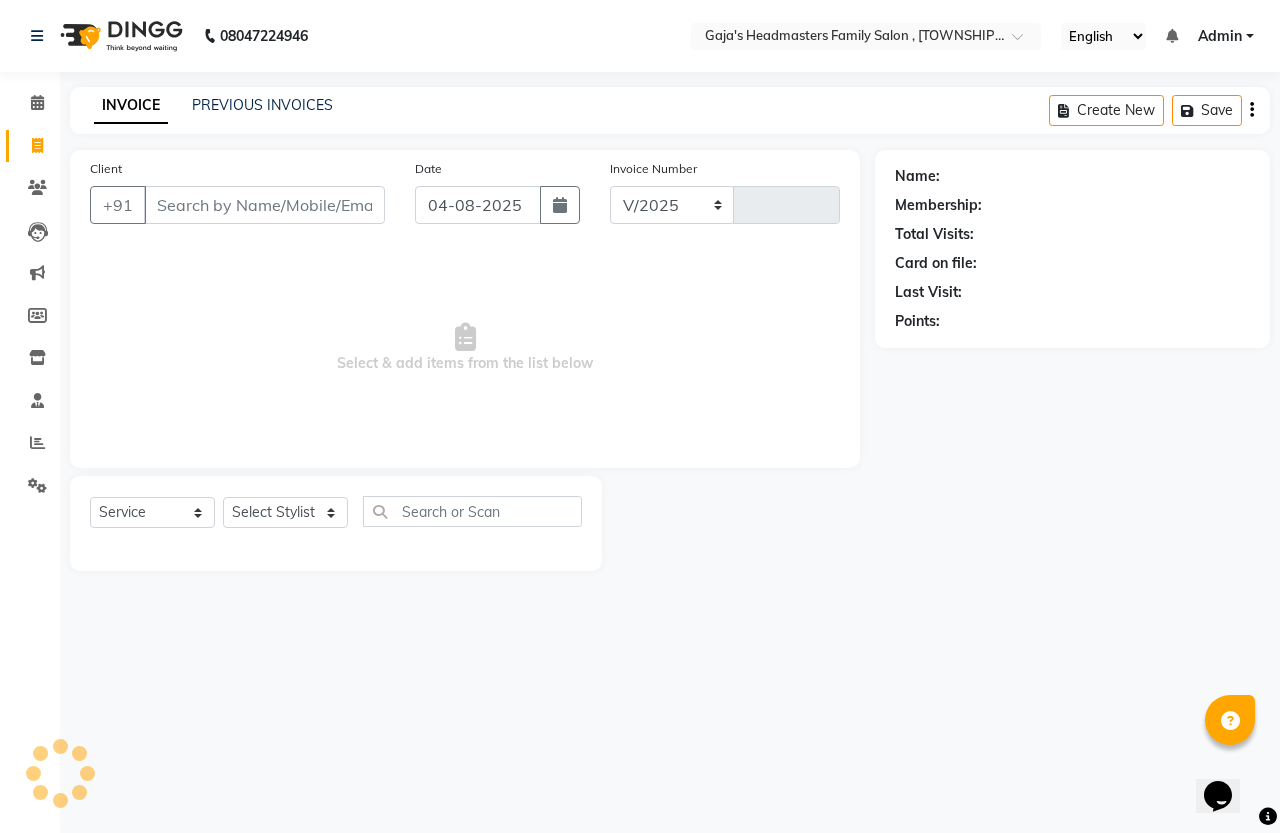 type on "1152" 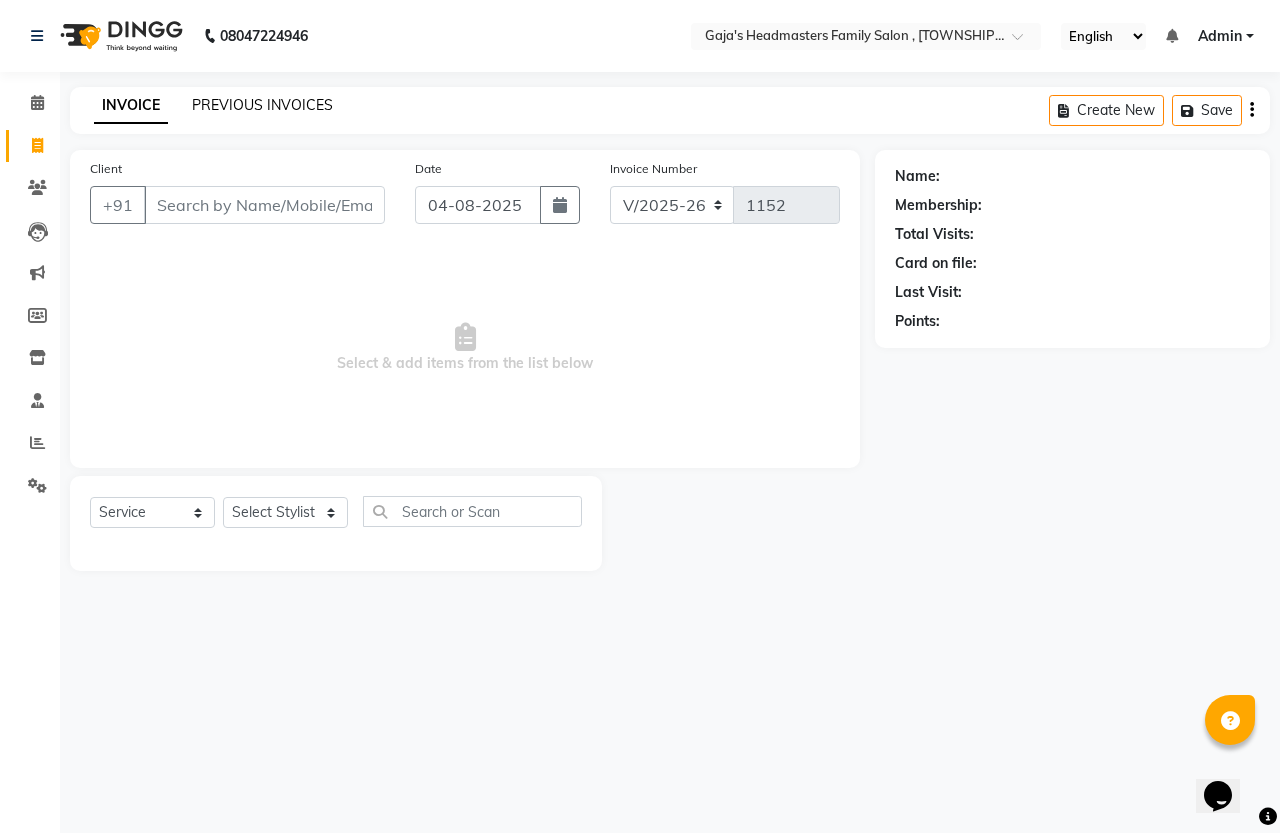 click on "PREVIOUS INVOICES" 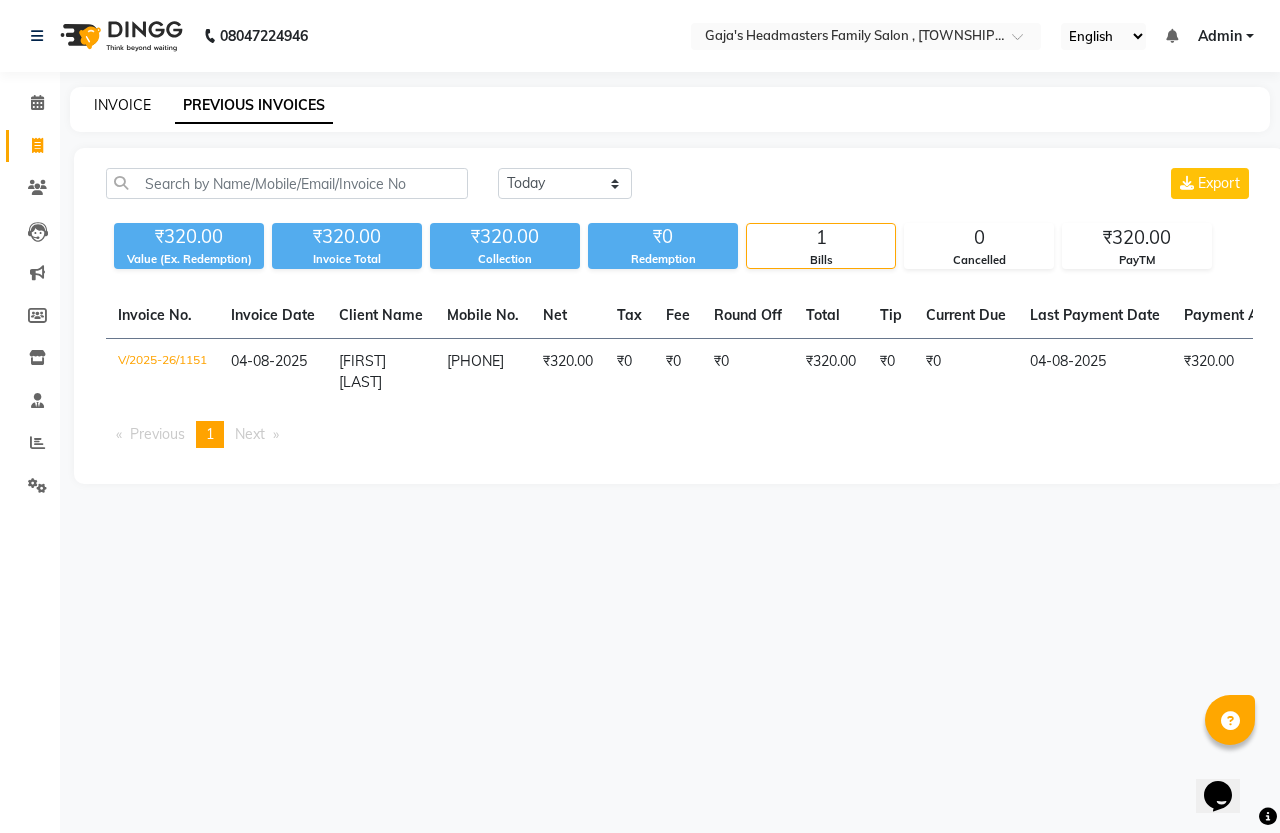 click on "INVOICE" 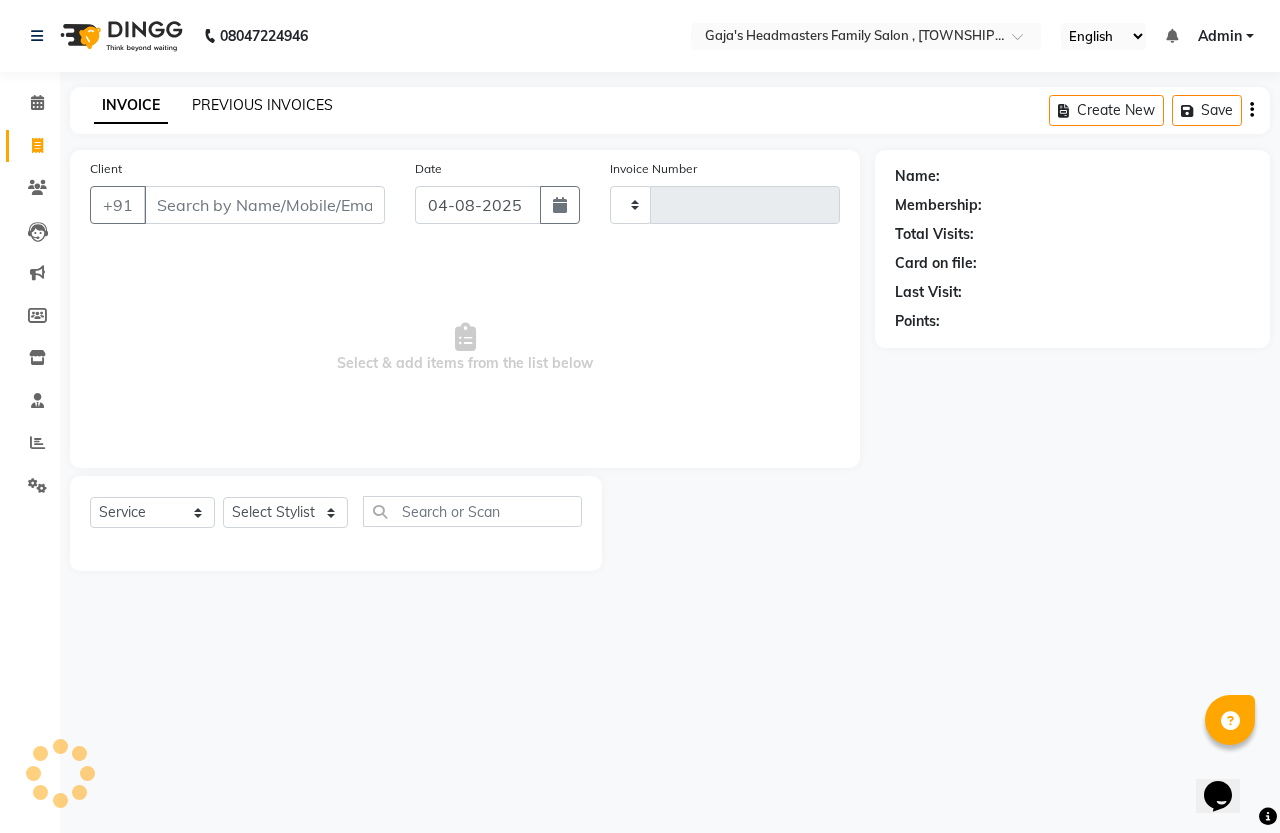 type on "1152" 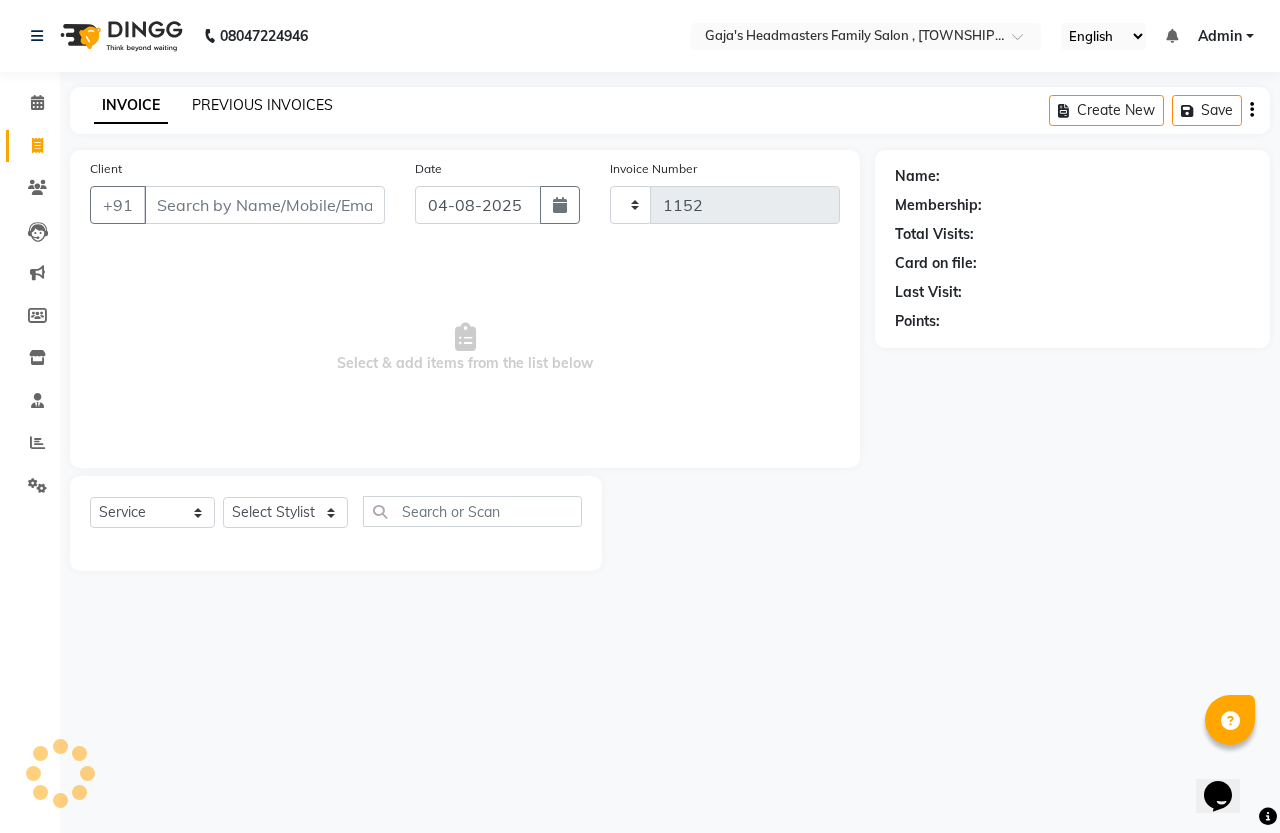 select on "7213" 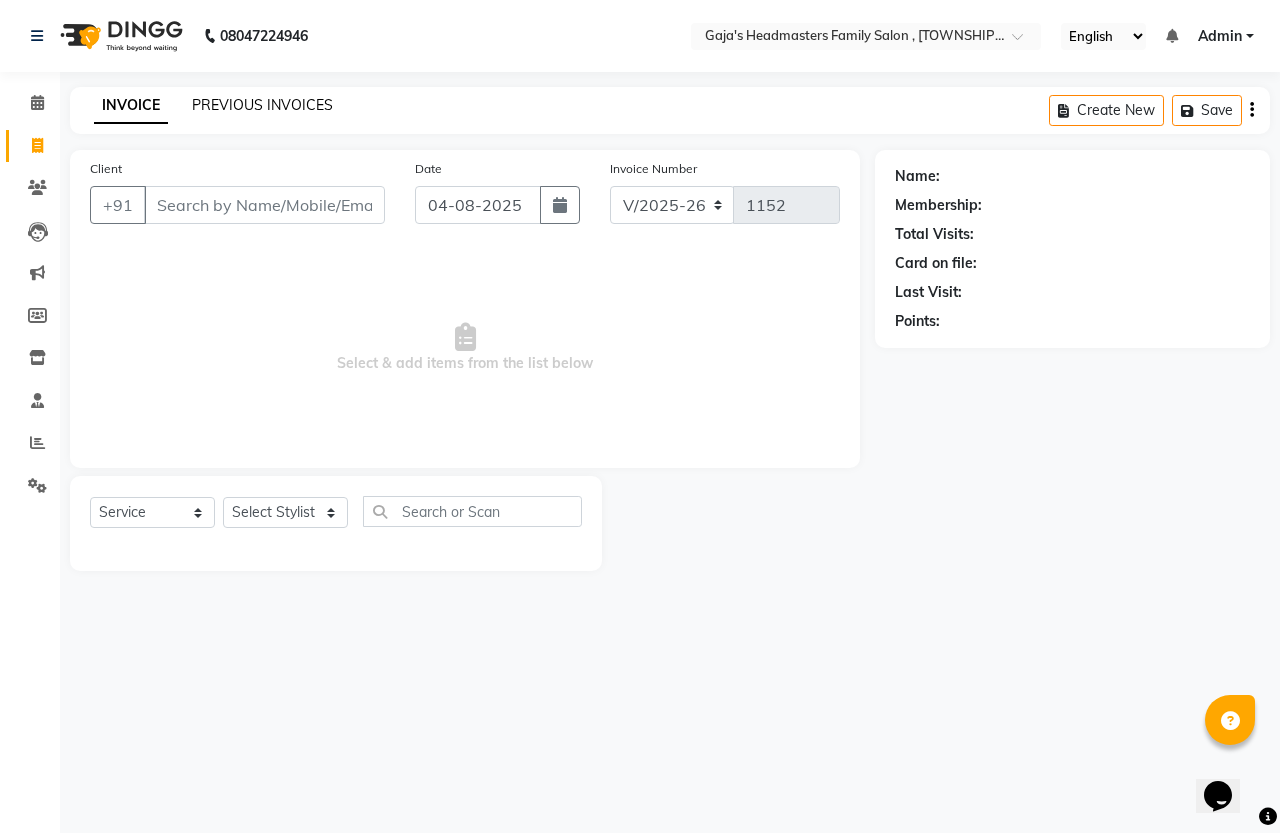 click on "PREVIOUS INVOICES" 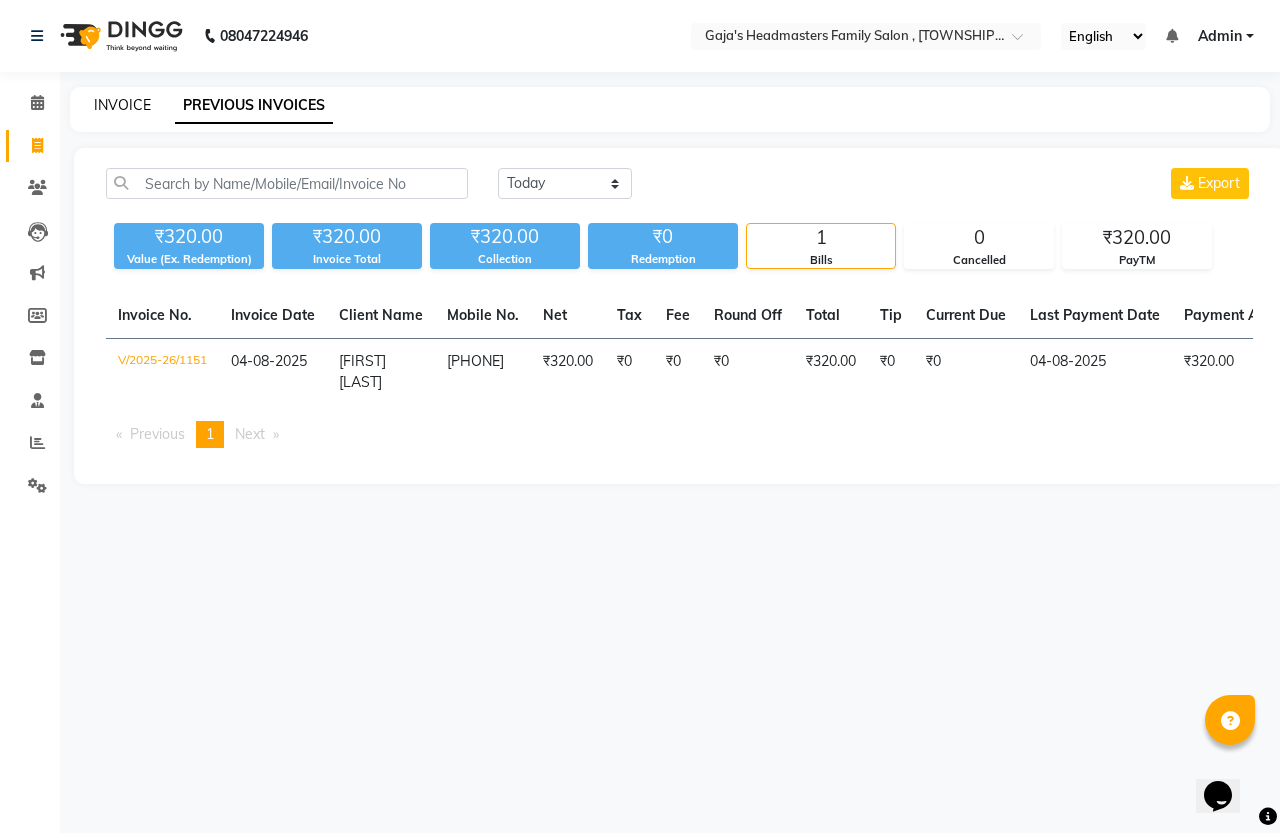 click on "INVOICE" 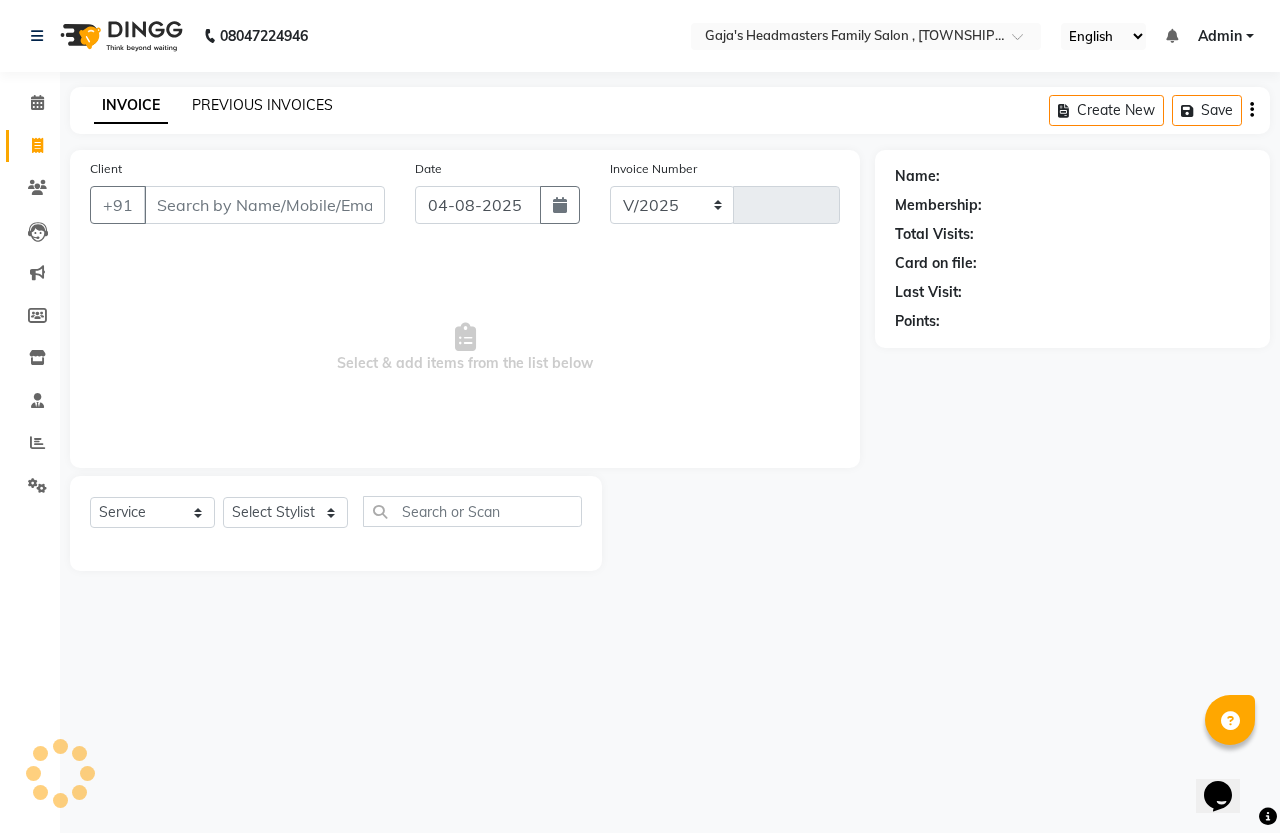 select on "7213" 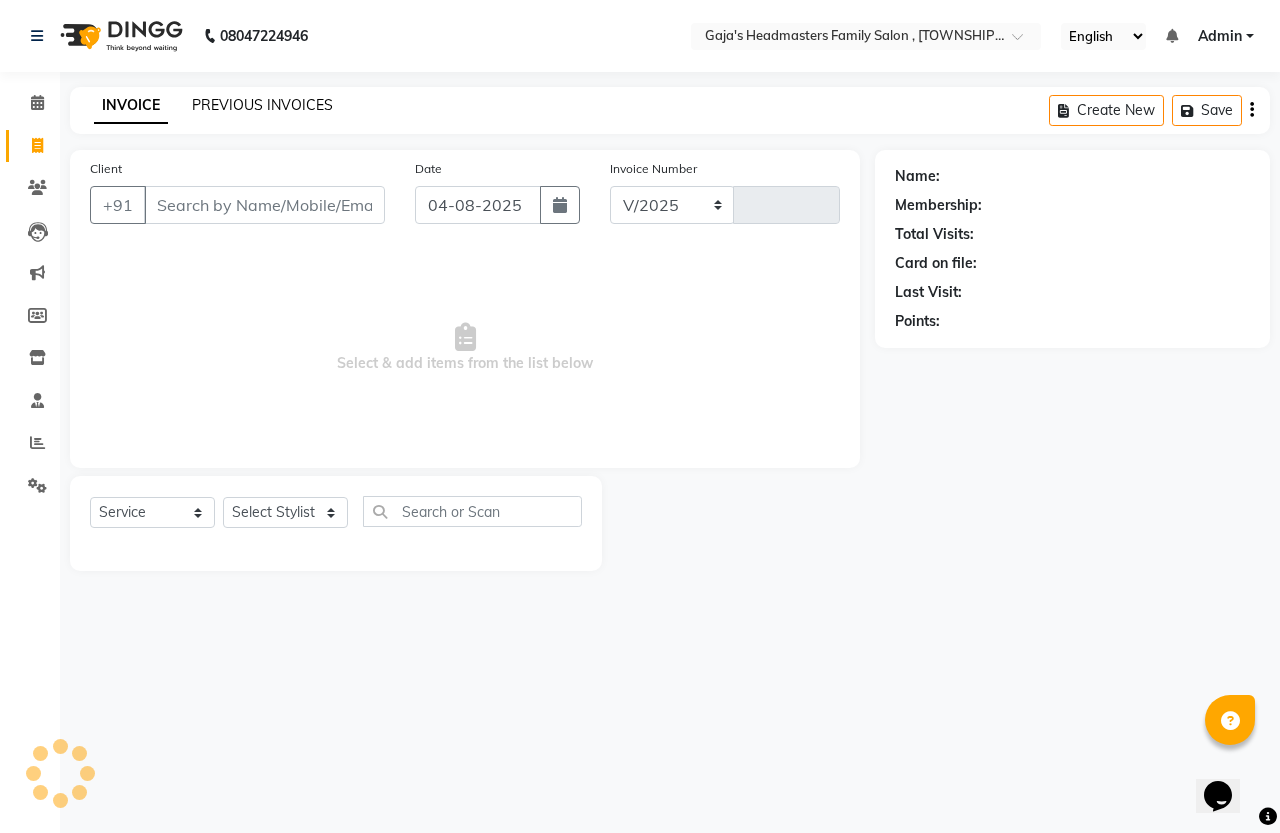 type on "1152" 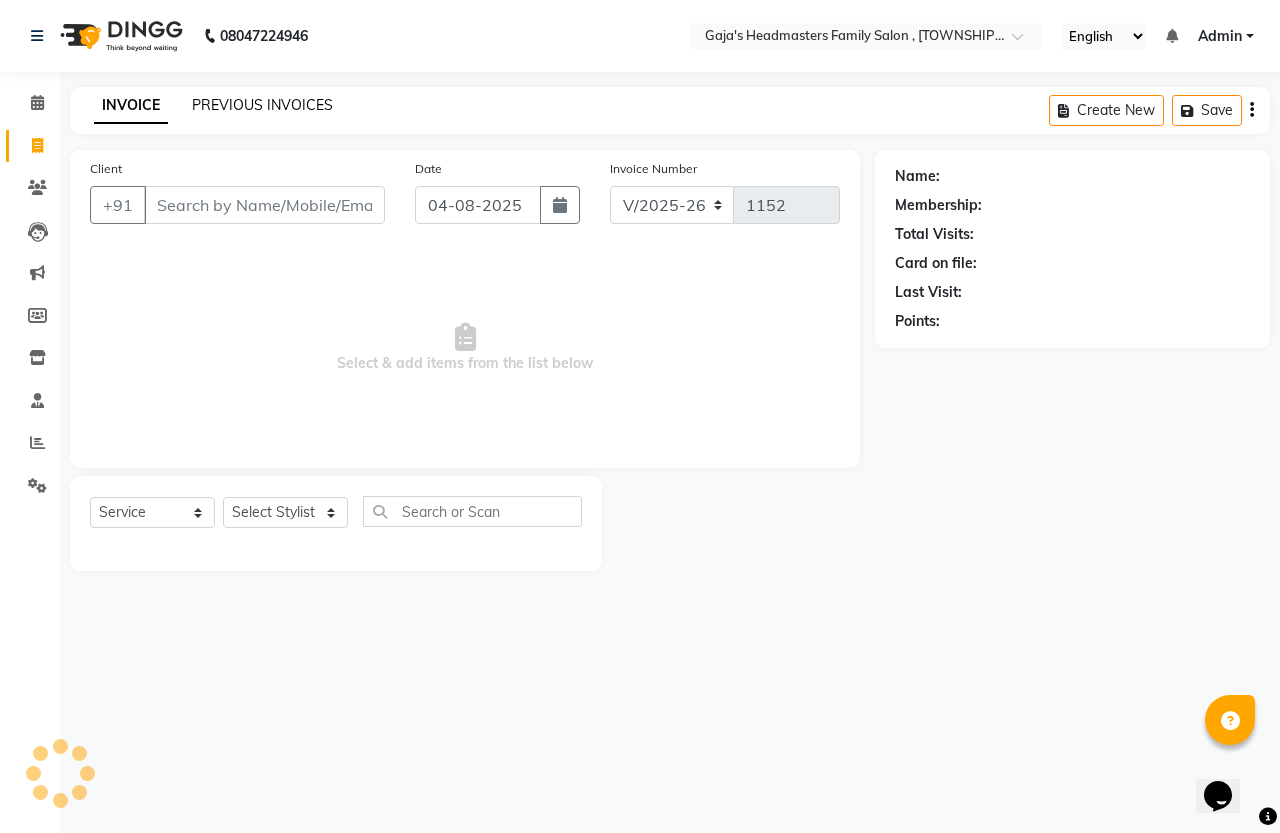 click on "PREVIOUS INVOICES" 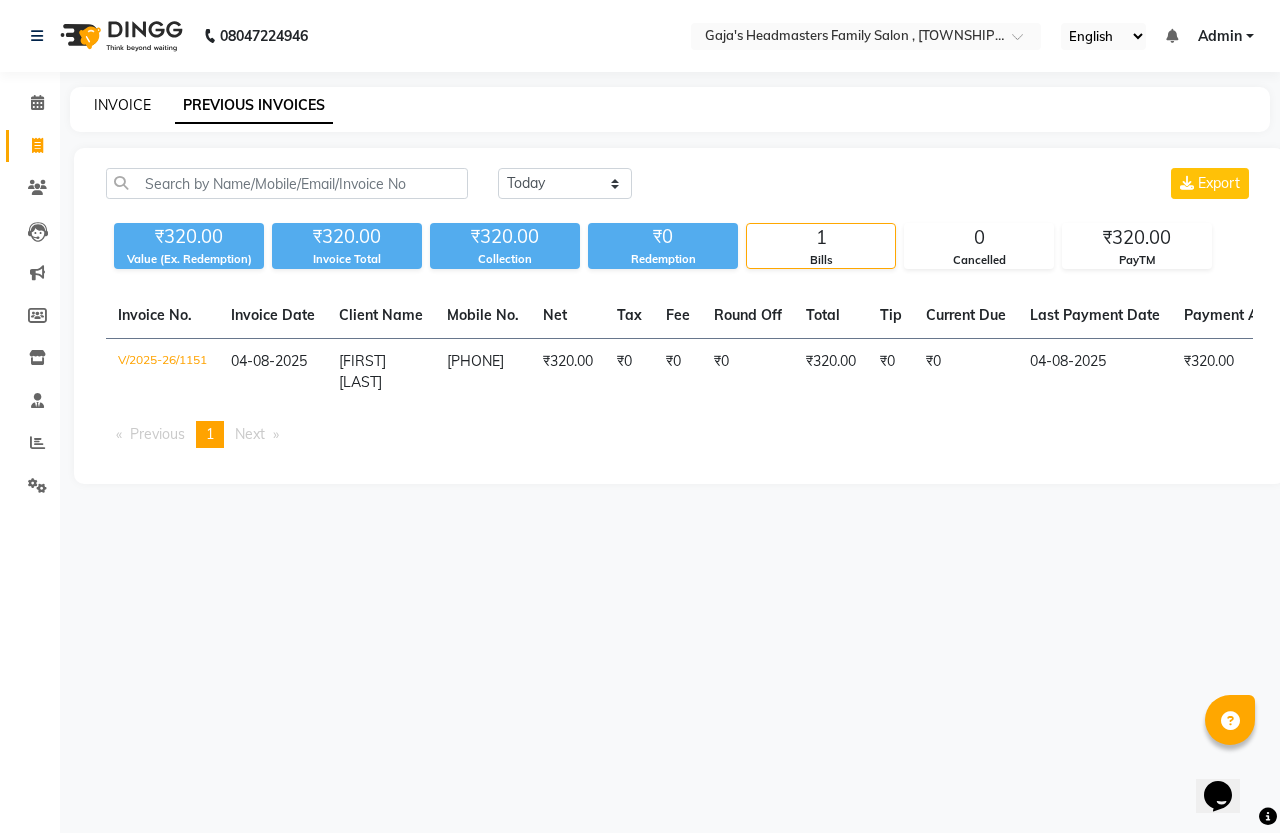 click on "INVOICE" 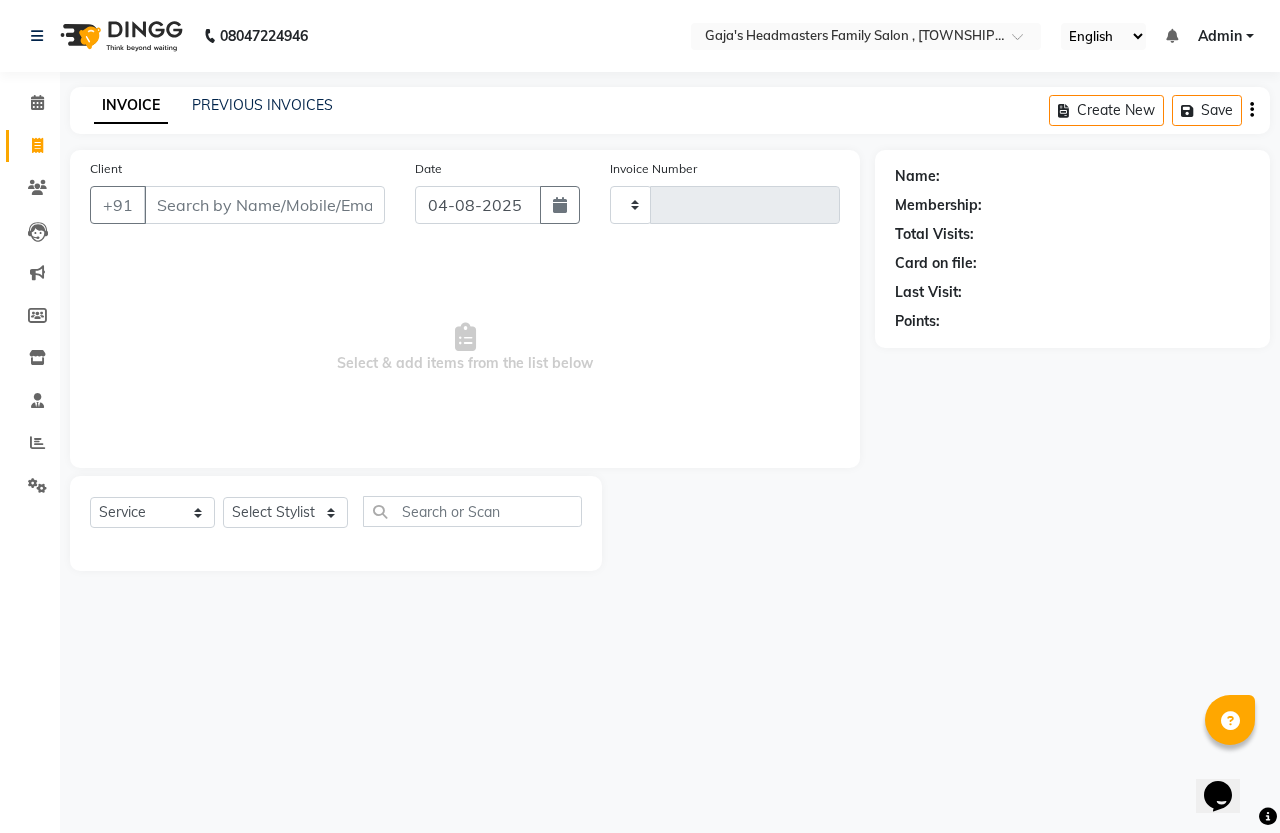 type on "1152" 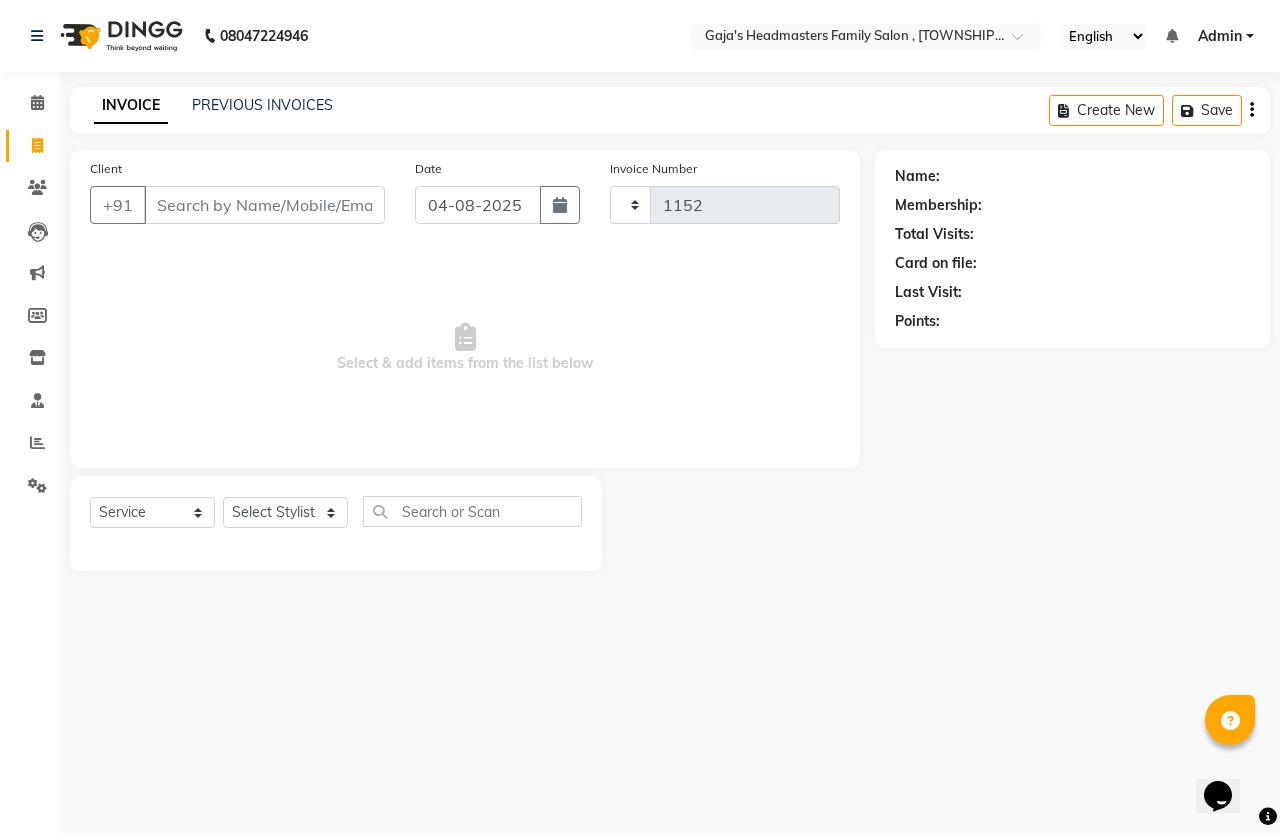select on "7213" 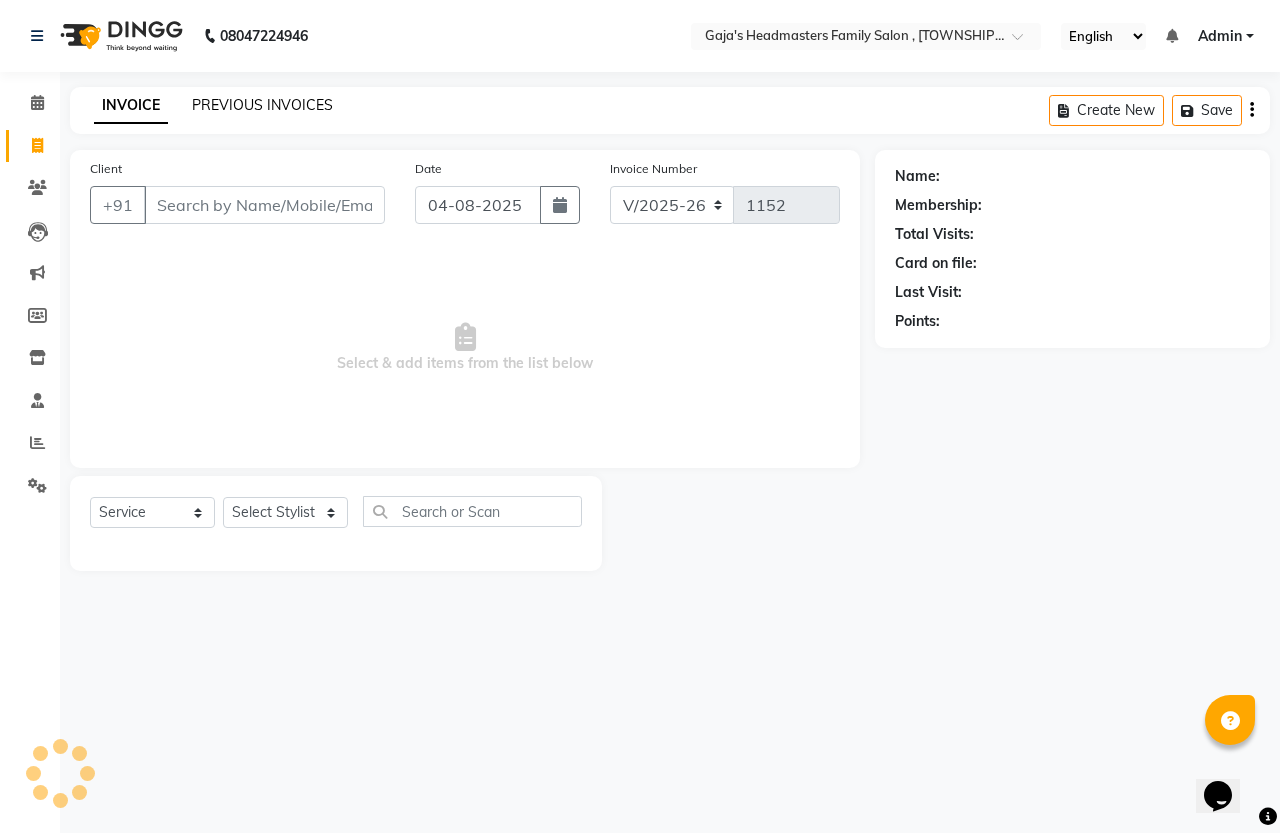 click on "PREVIOUS INVOICES" 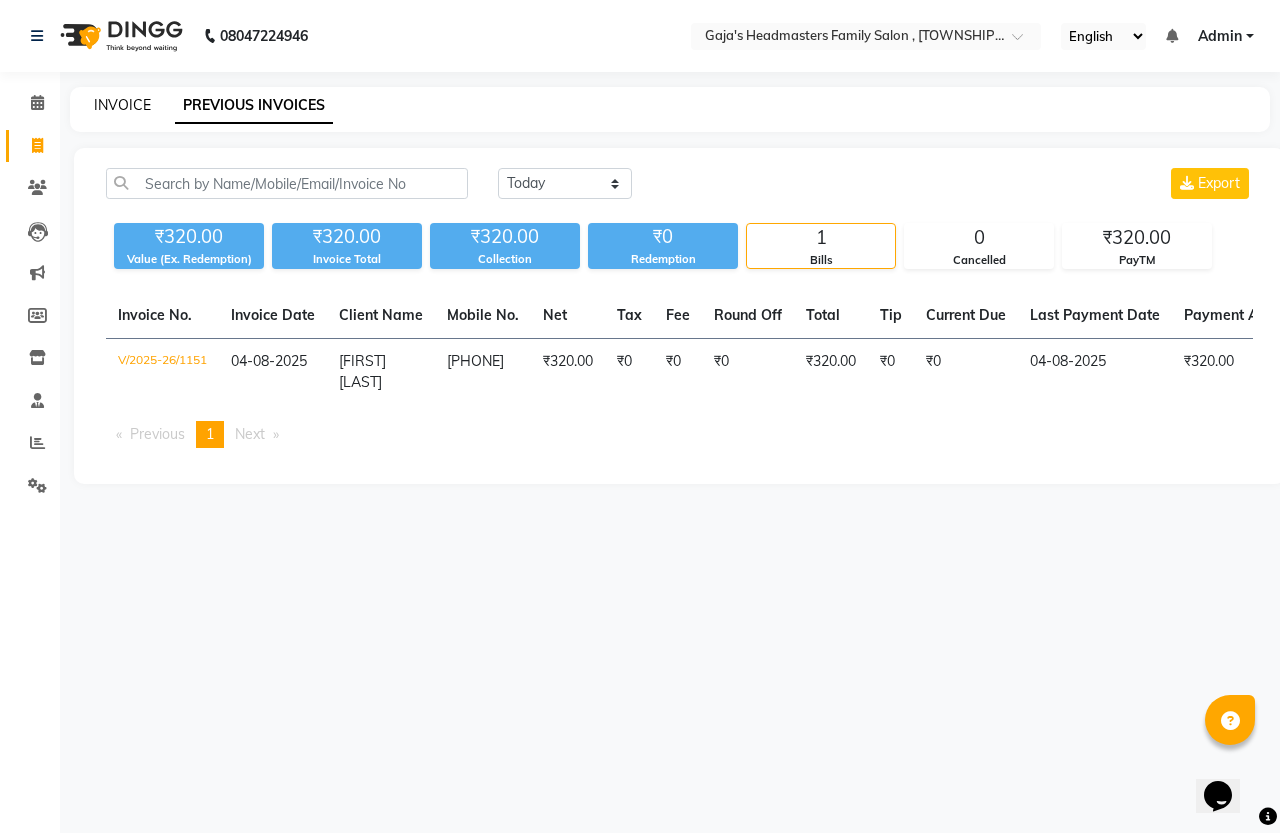 click on "INVOICE" 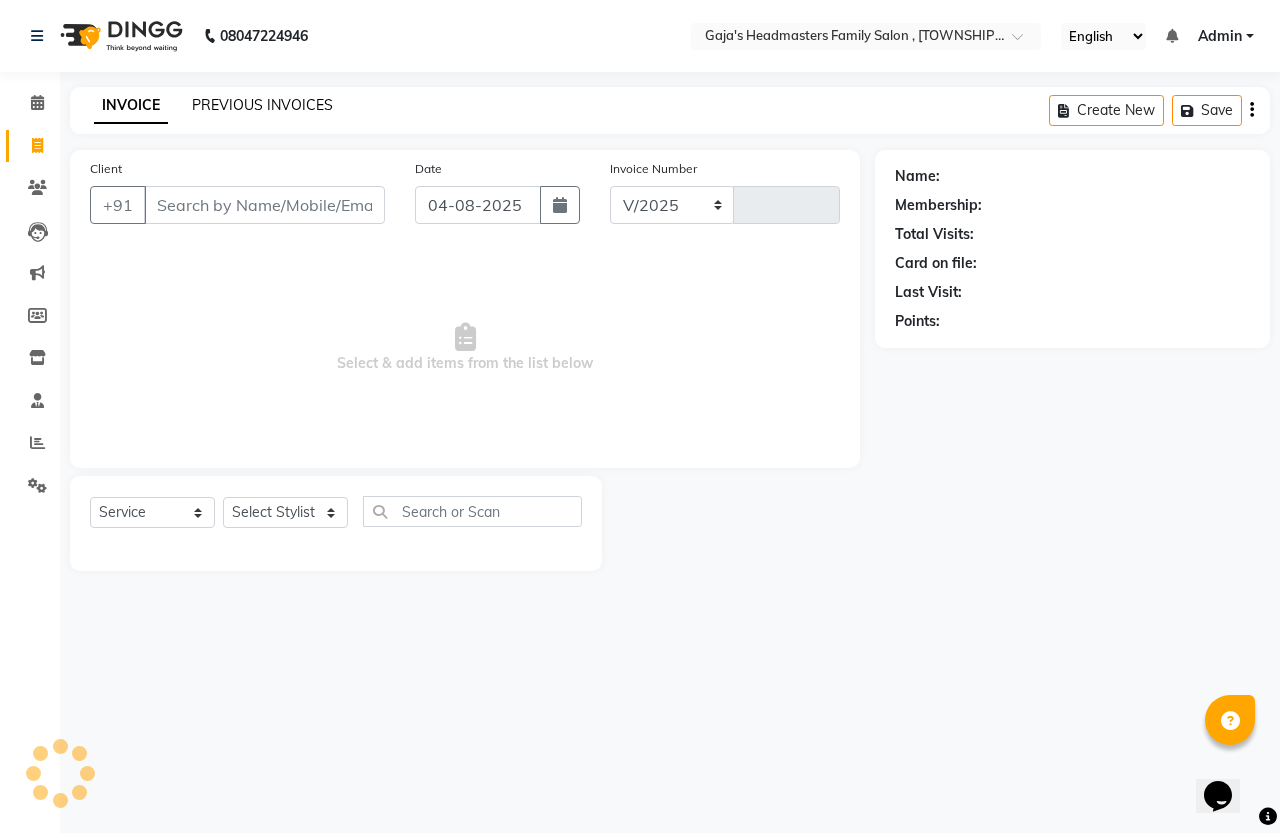 select on "7213" 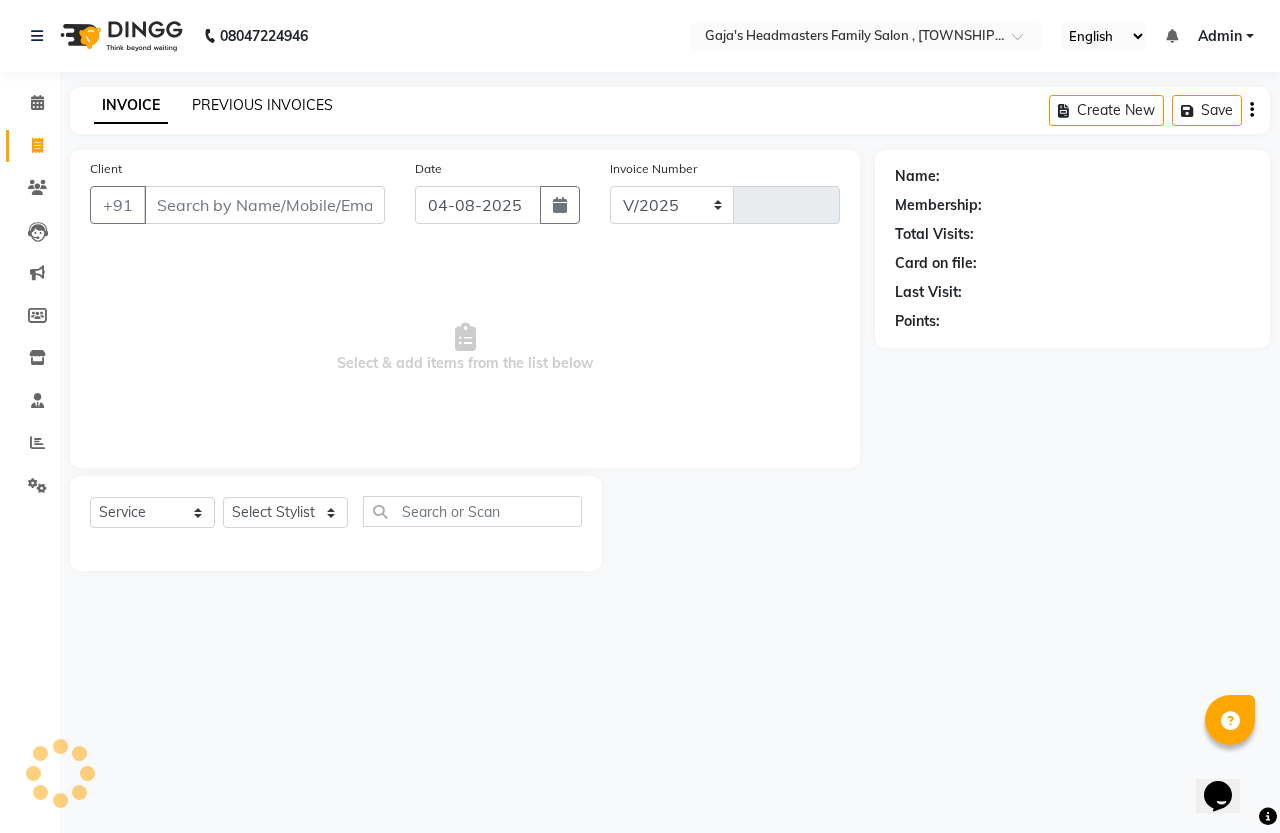 type on "1152" 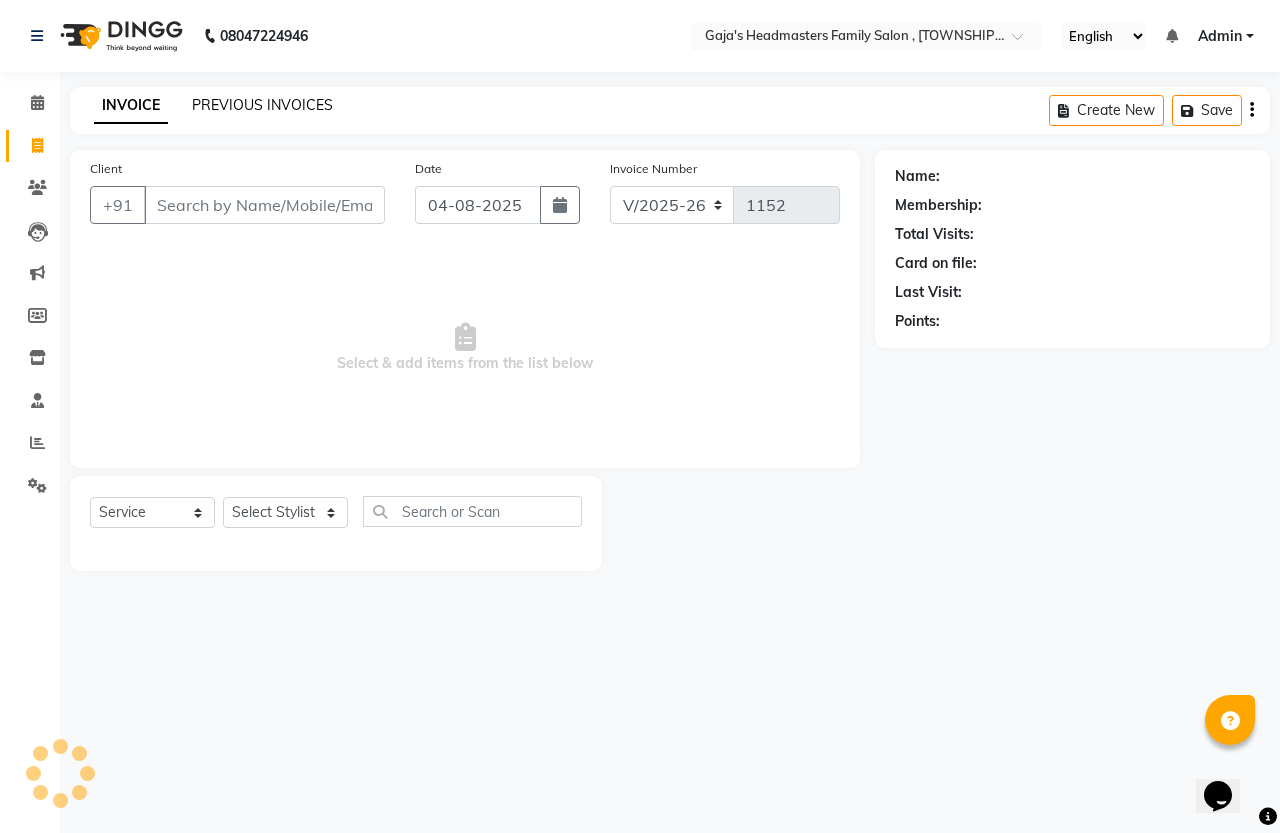 click on "PREVIOUS INVOICES" 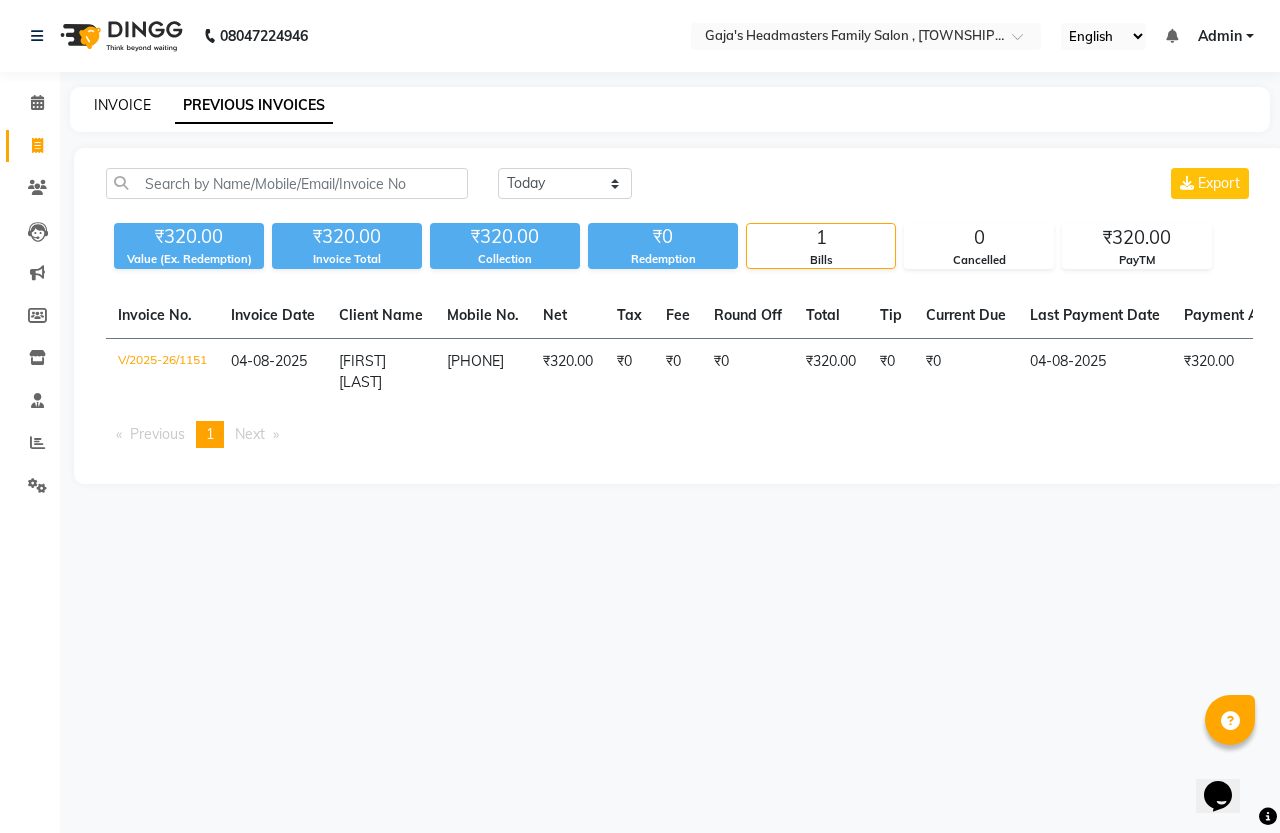 click on "INVOICE" 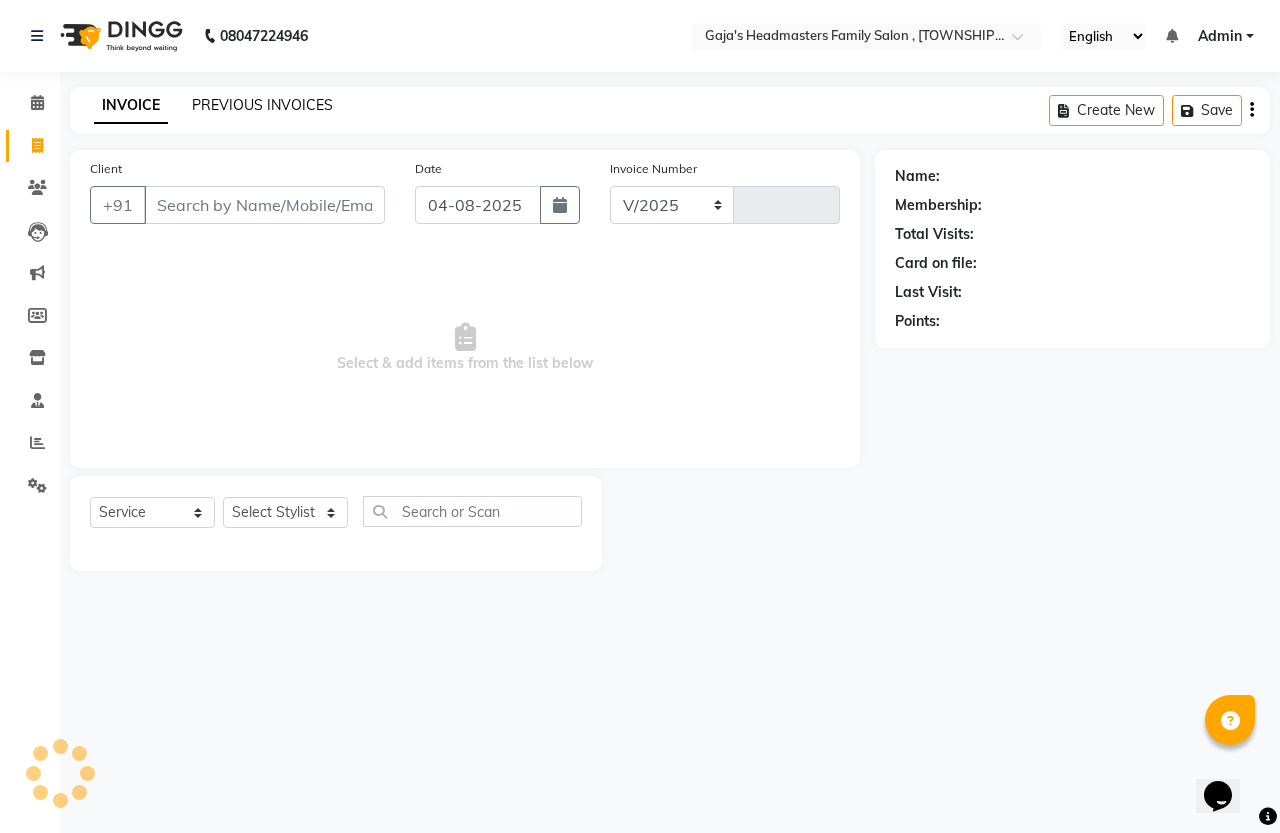 select on "7213" 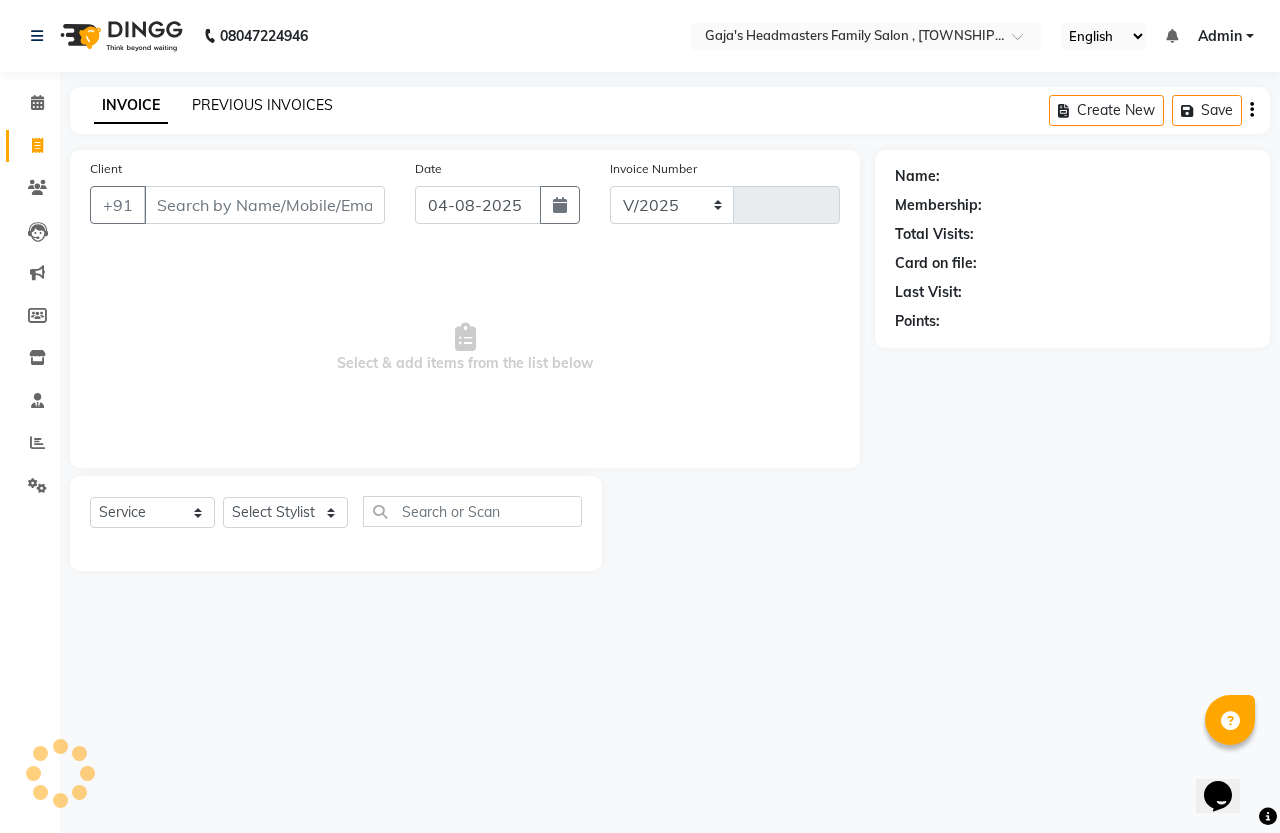 type on "1152" 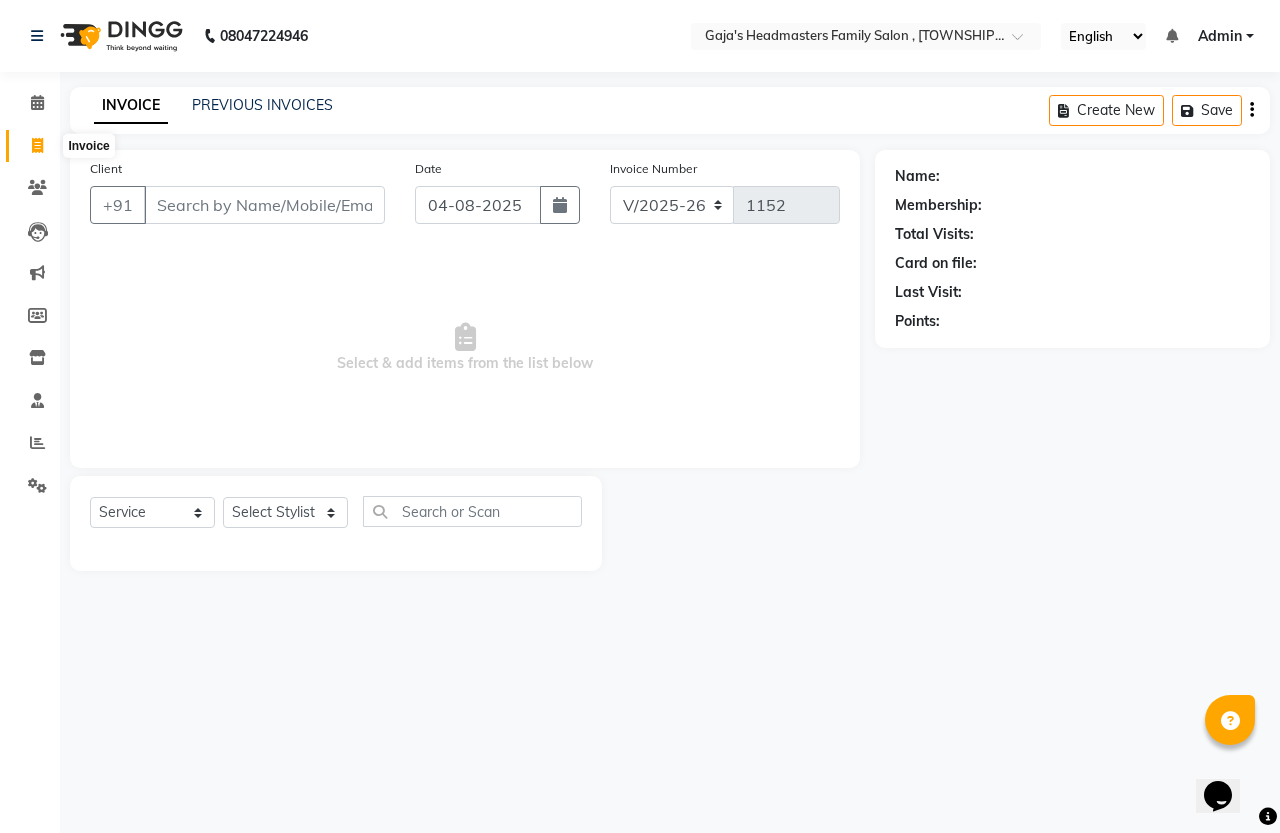 click 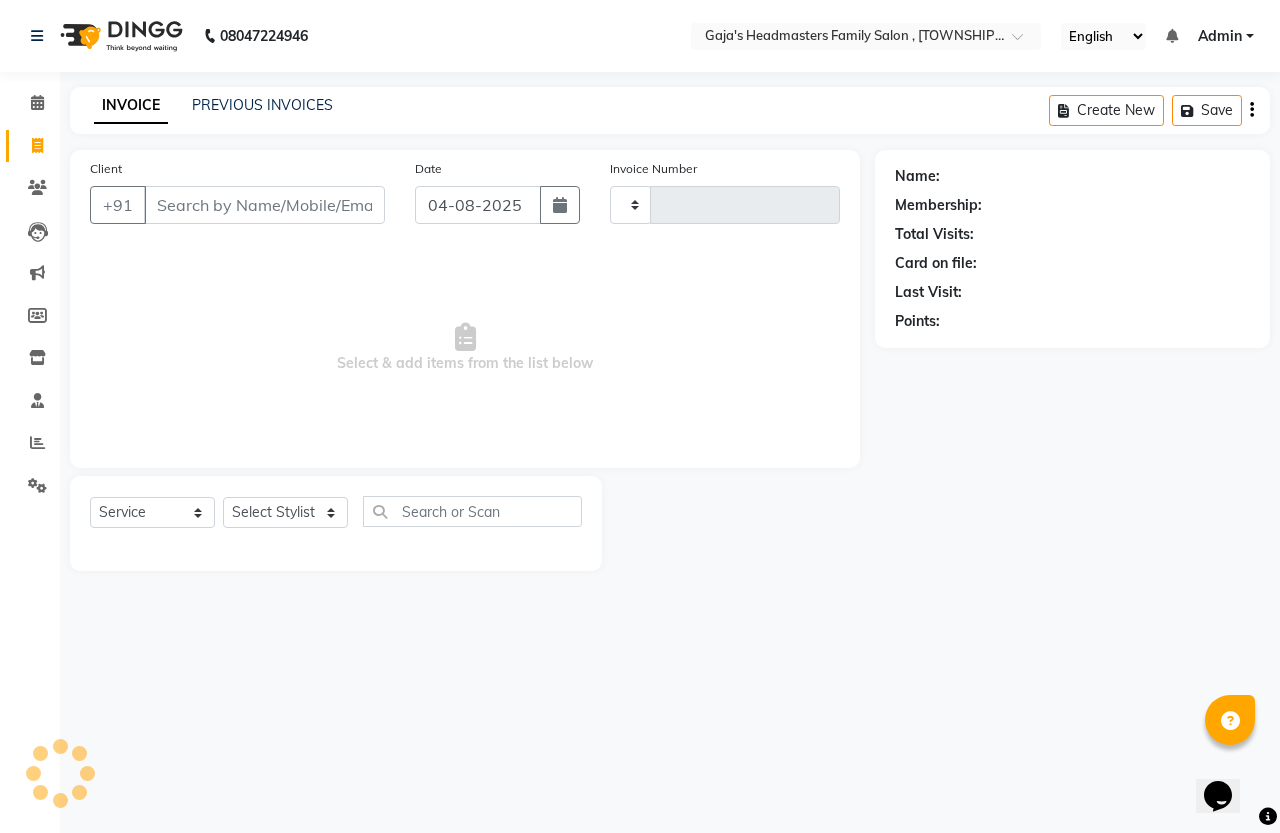 type on "1152" 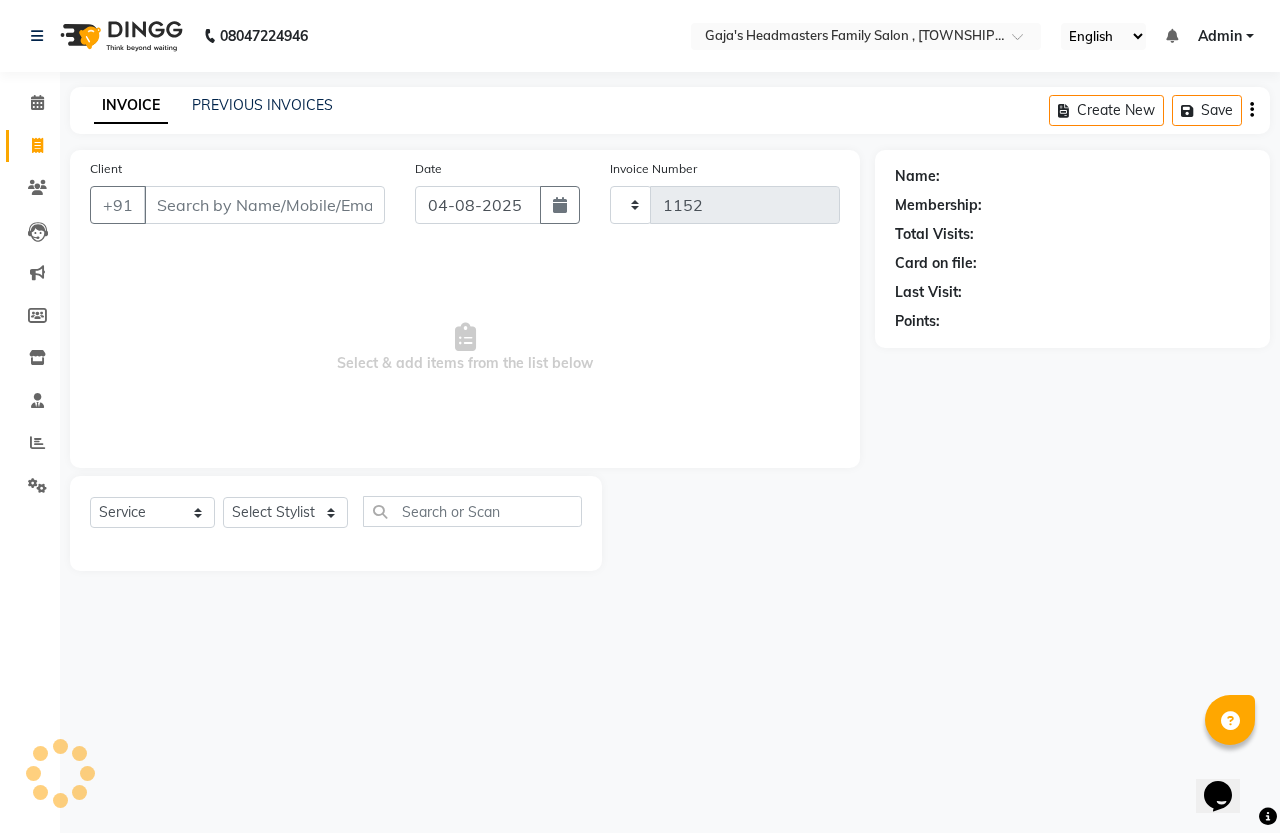 select on "7213" 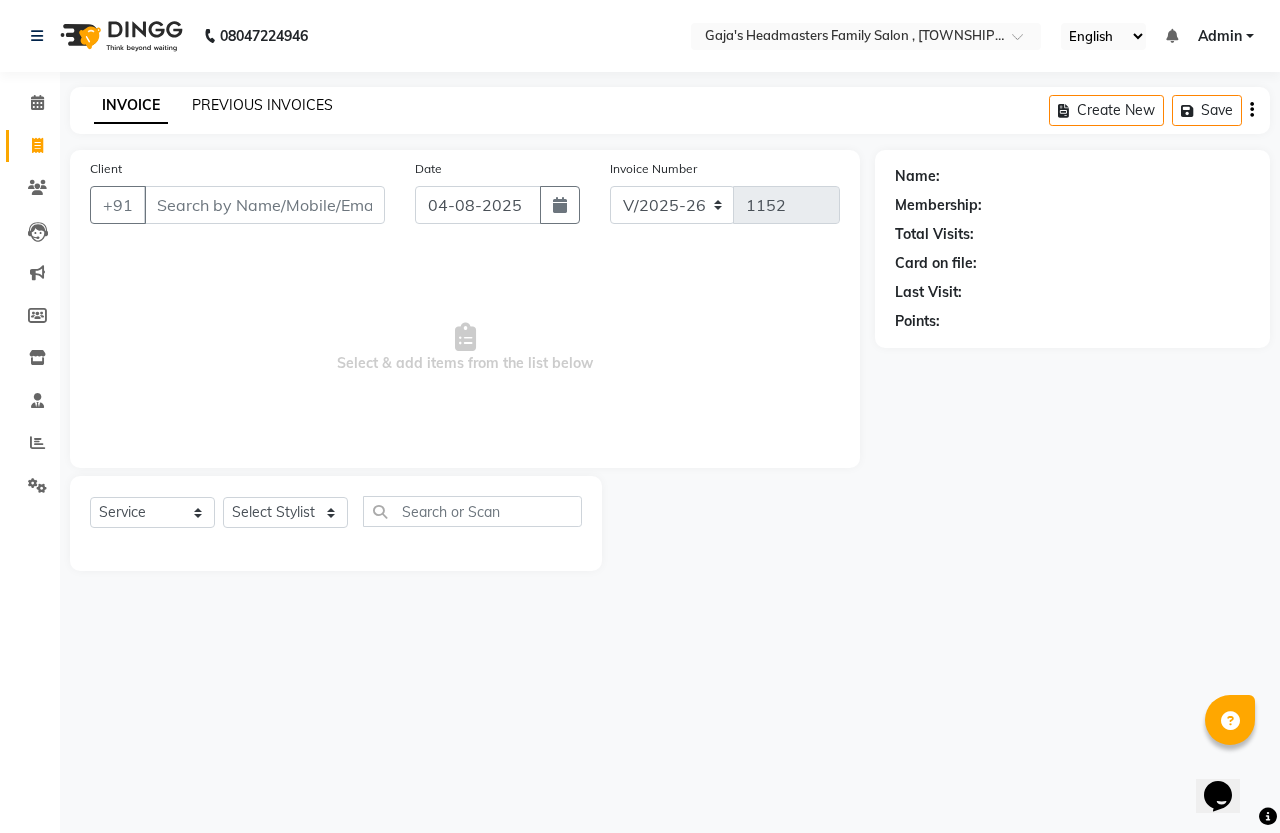 click on "PREVIOUS INVOICES" 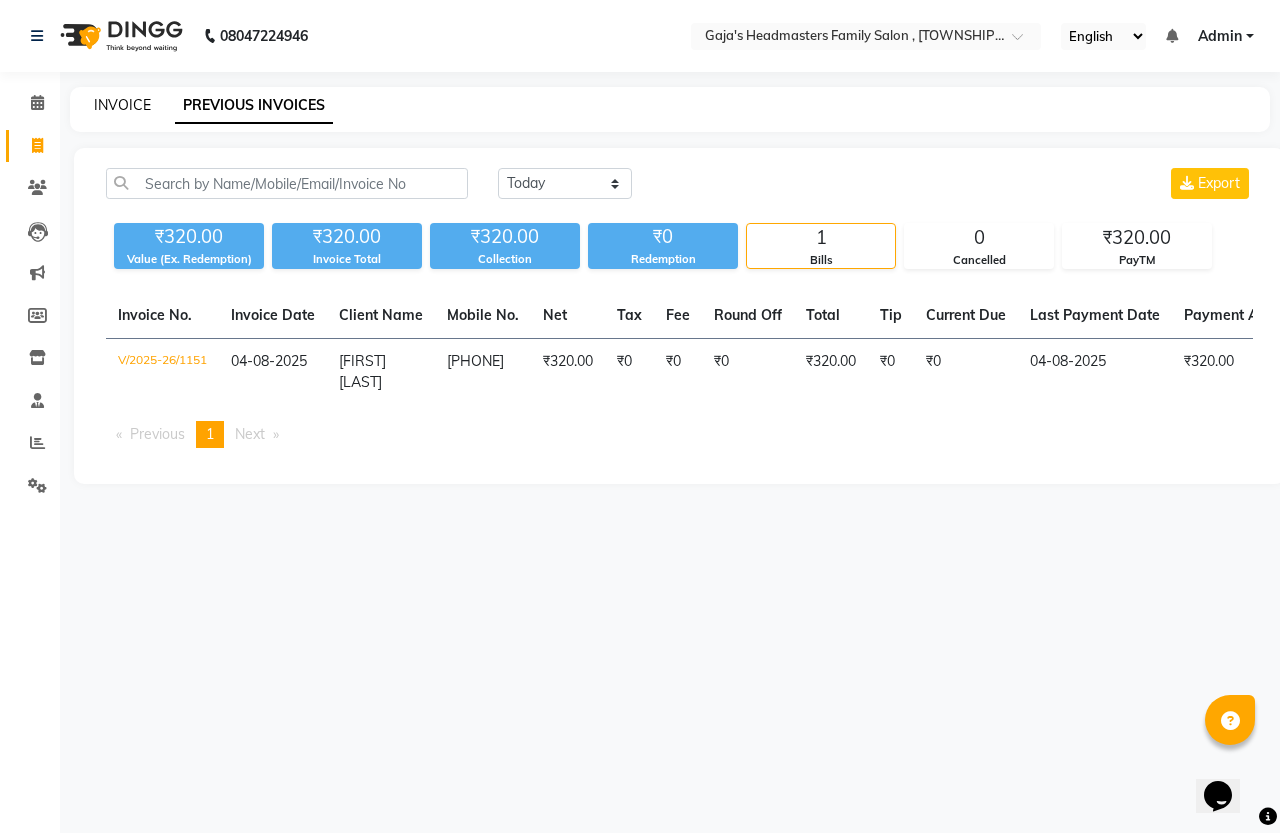click on "INVOICE" 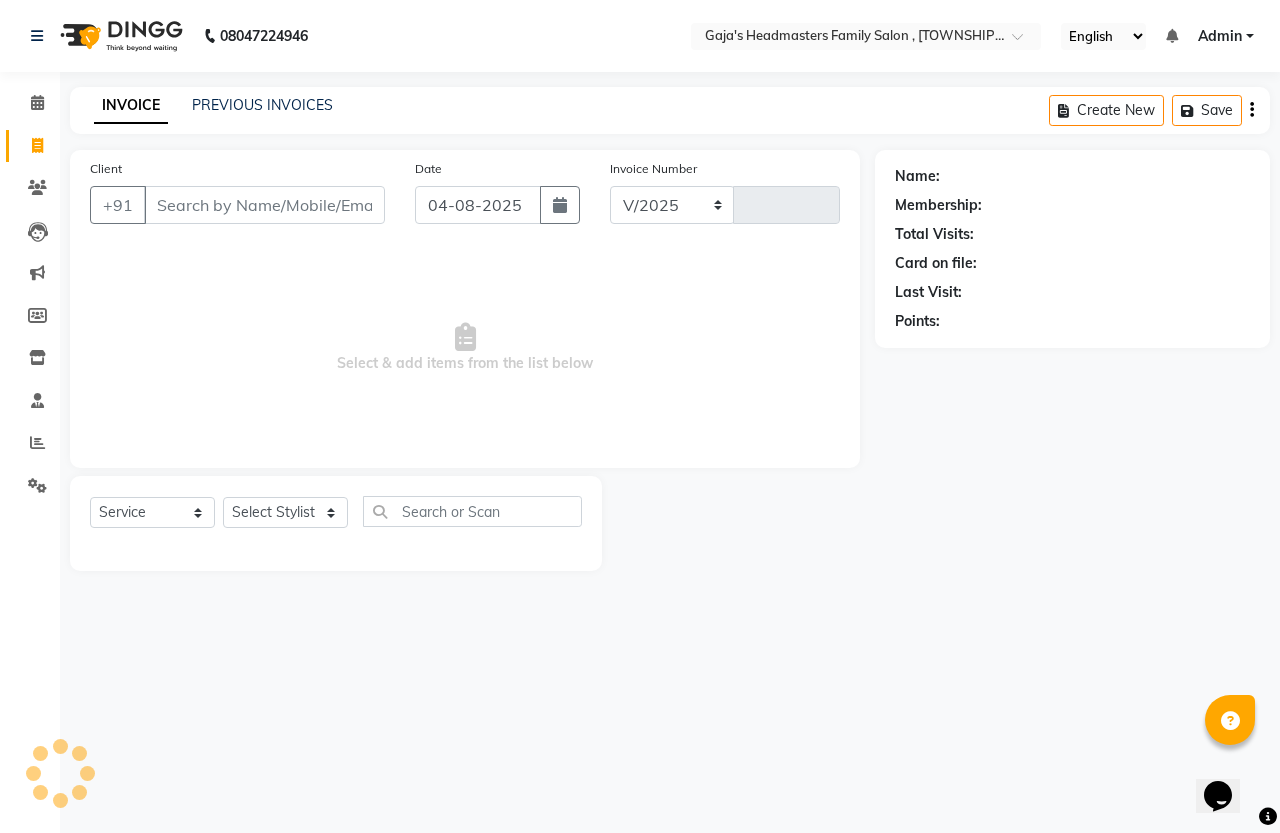 select on "7213" 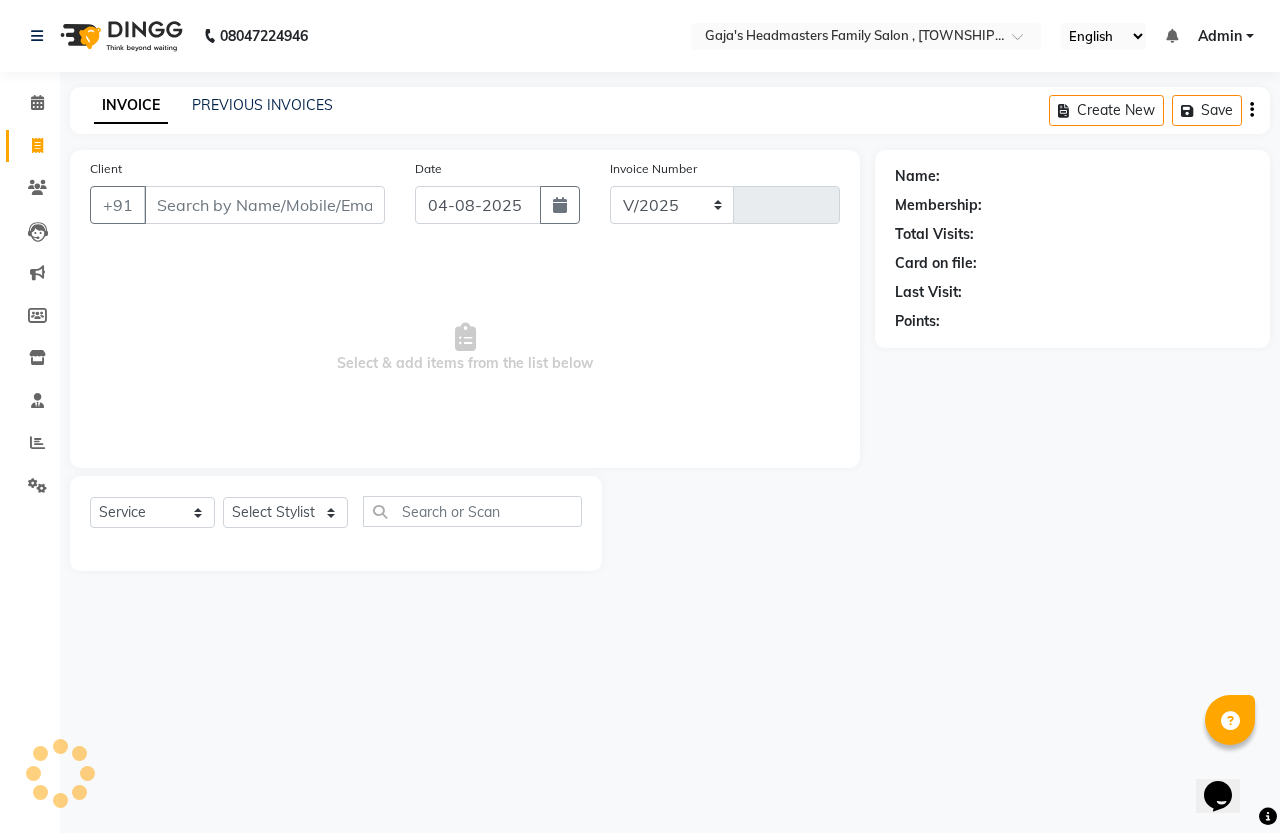 type on "1152" 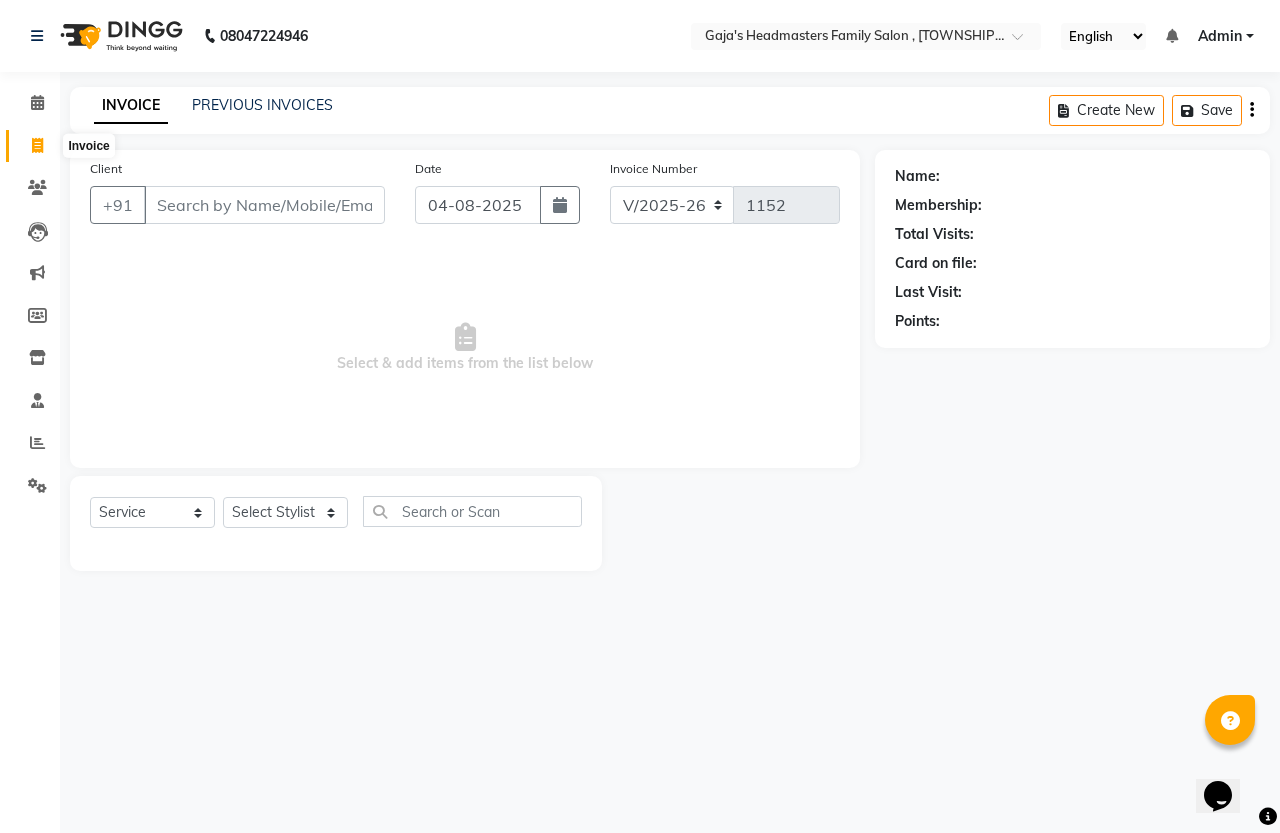 click 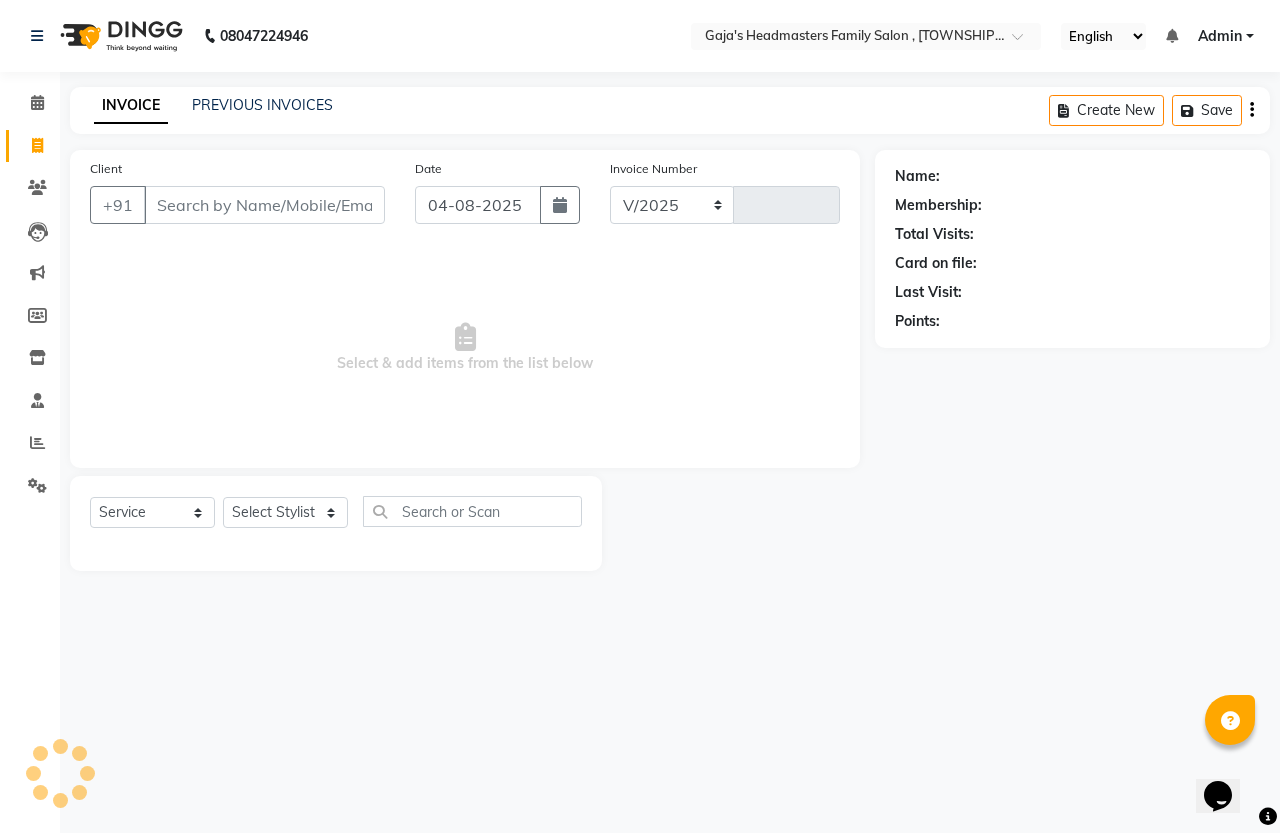 select on "7213" 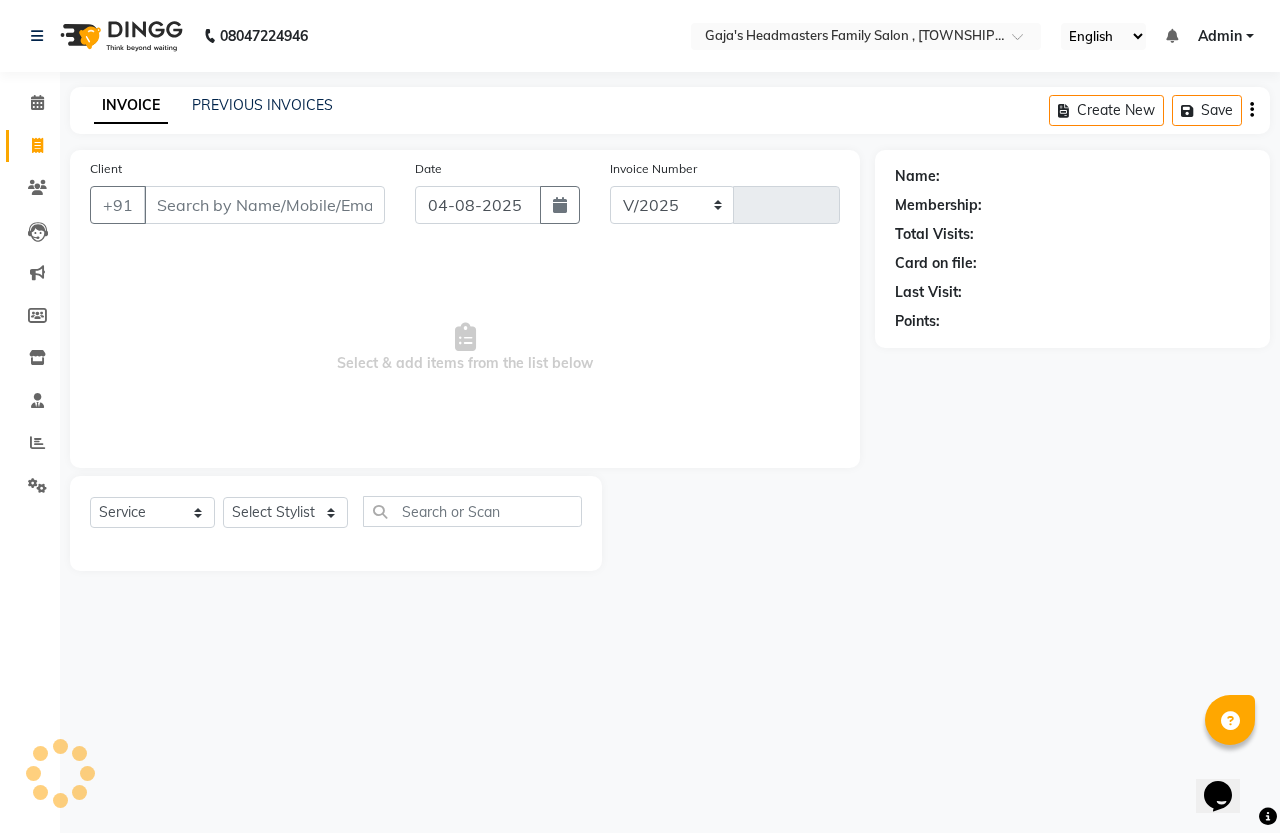 type on "1152" 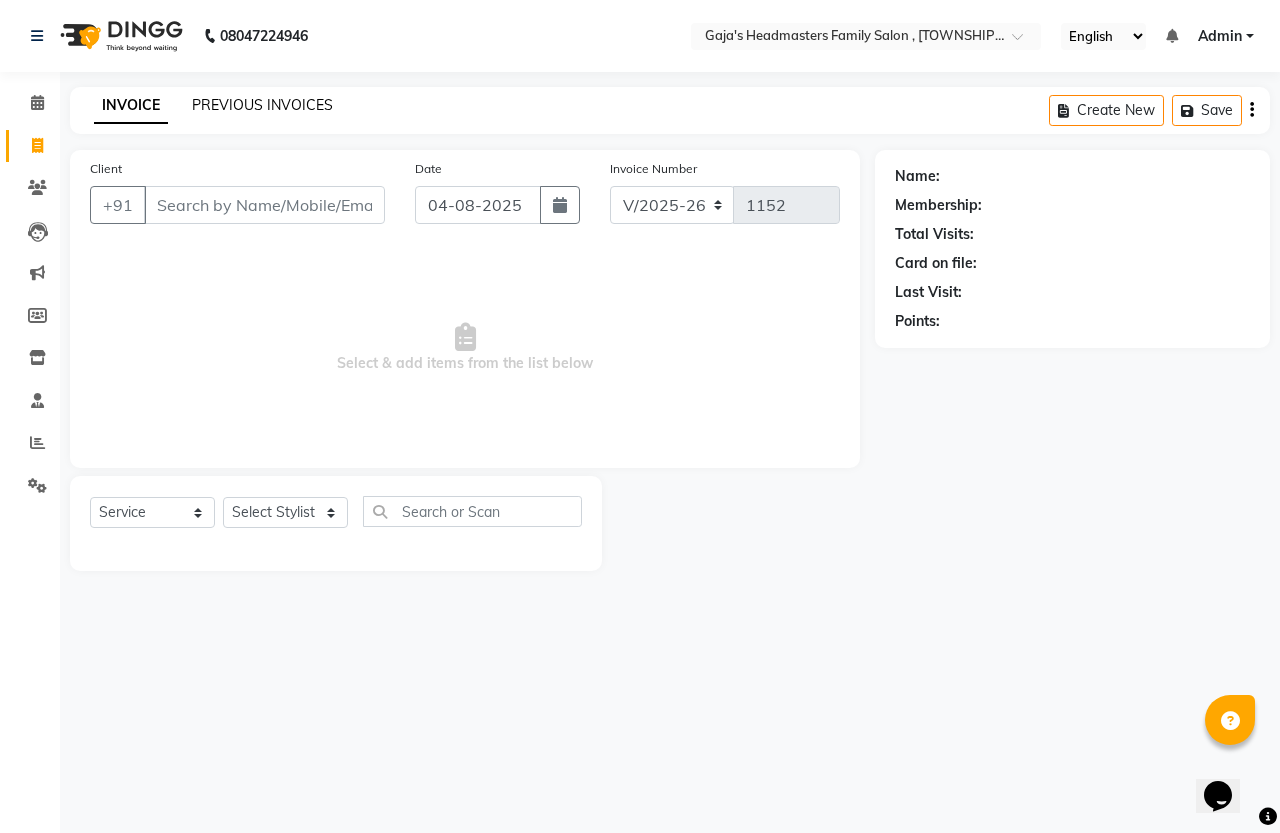 click on "PREVIOUS INVOICES" 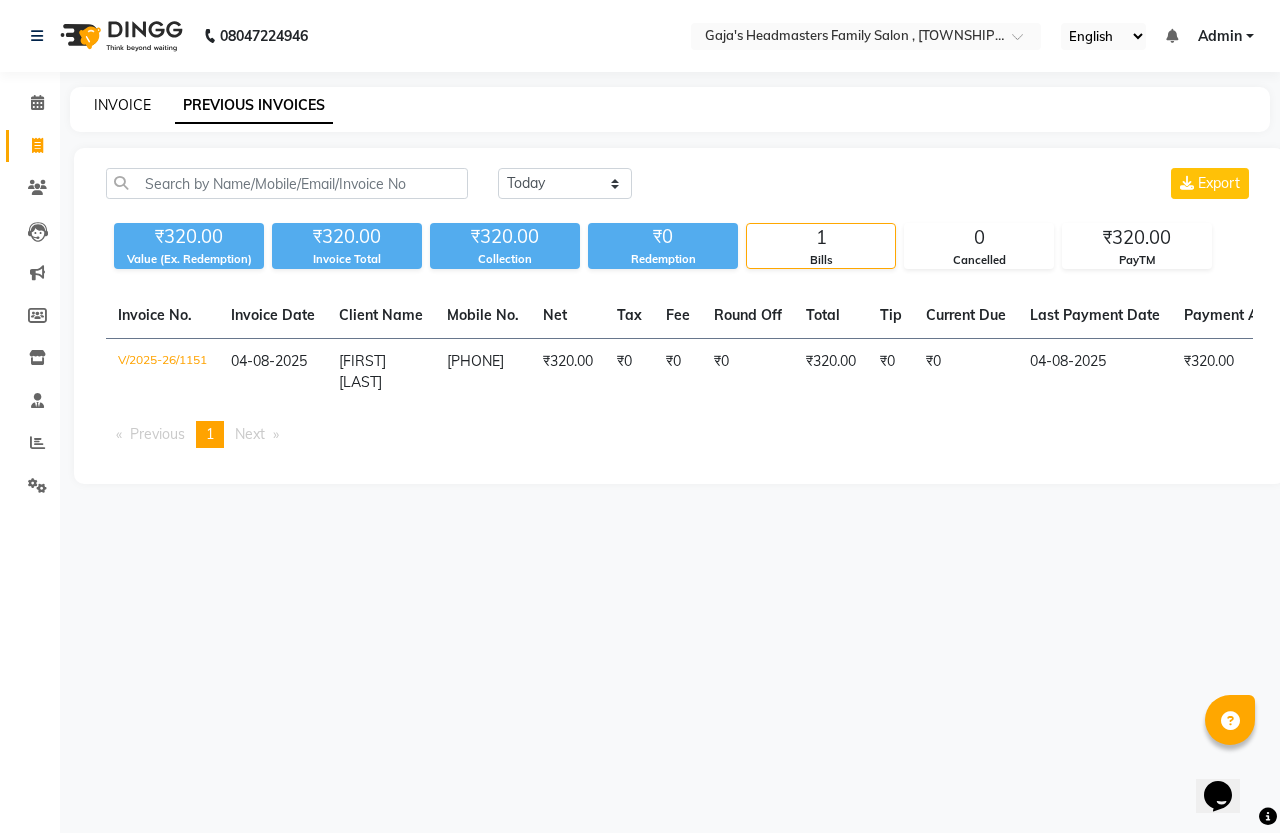 click on "INVOICE" 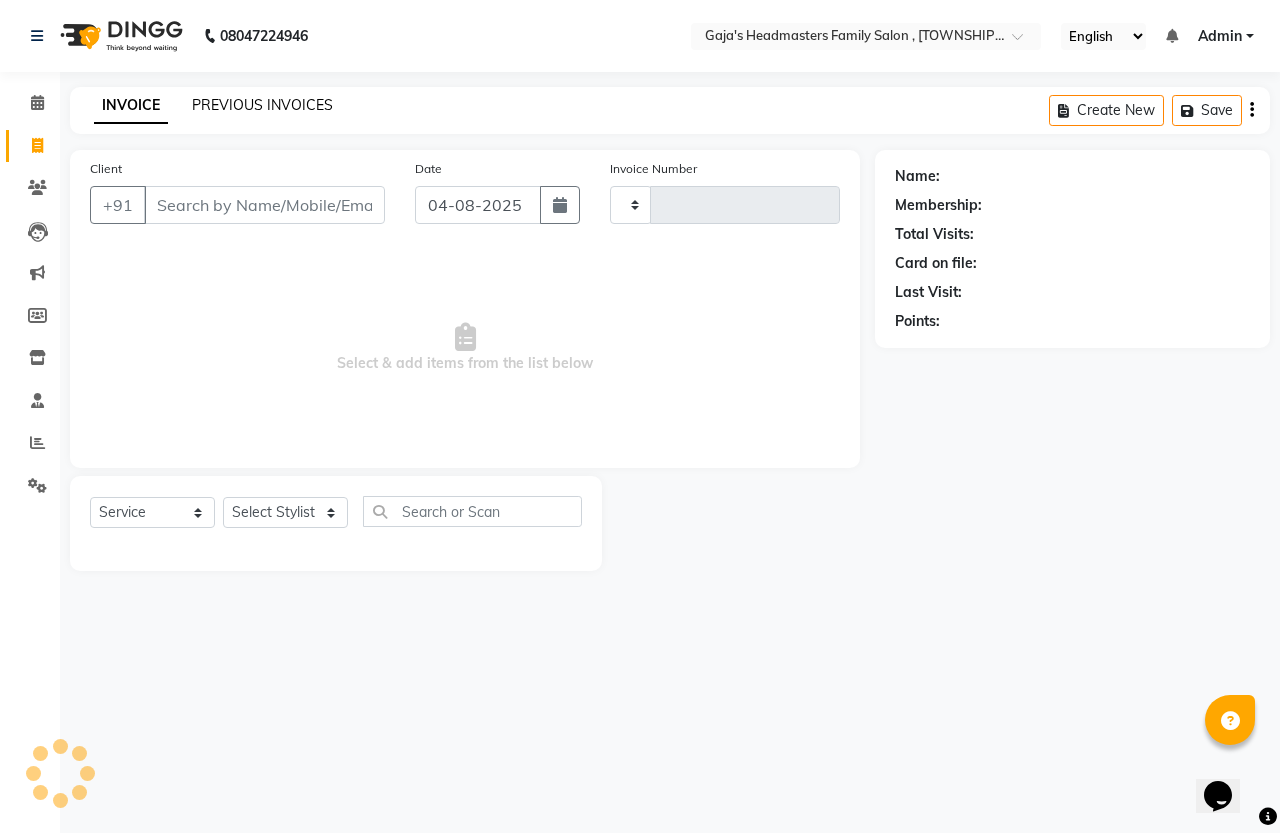click on "PREVIOUS INVOICES" 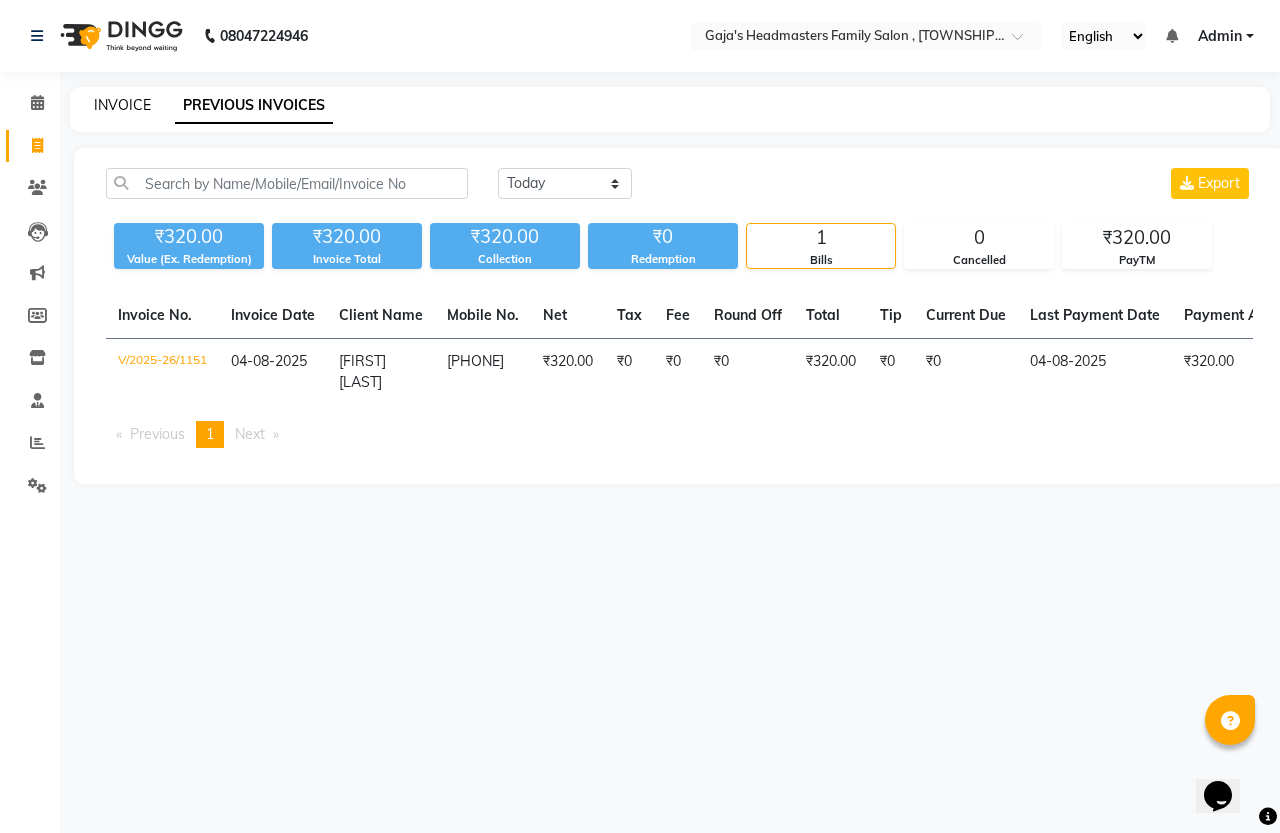 click on "INVOICE" 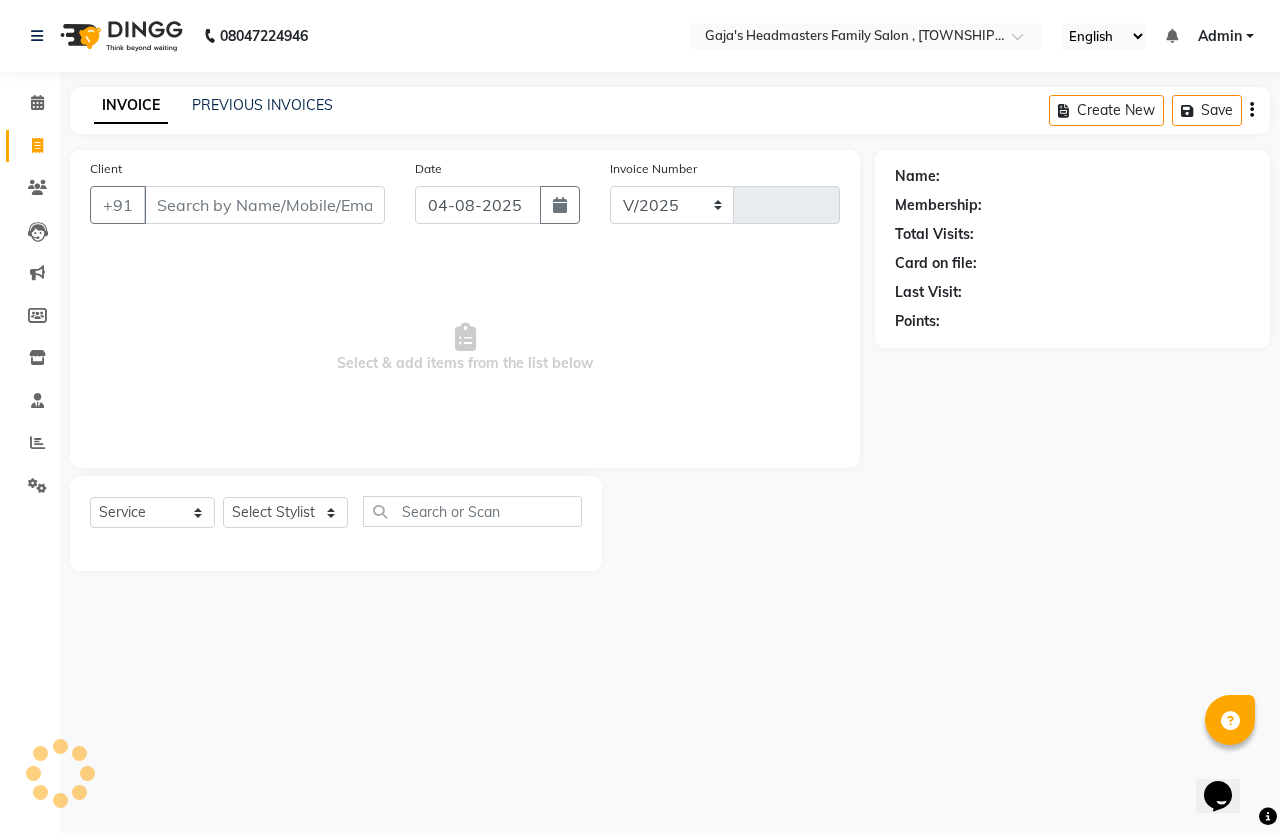 select on "7213" 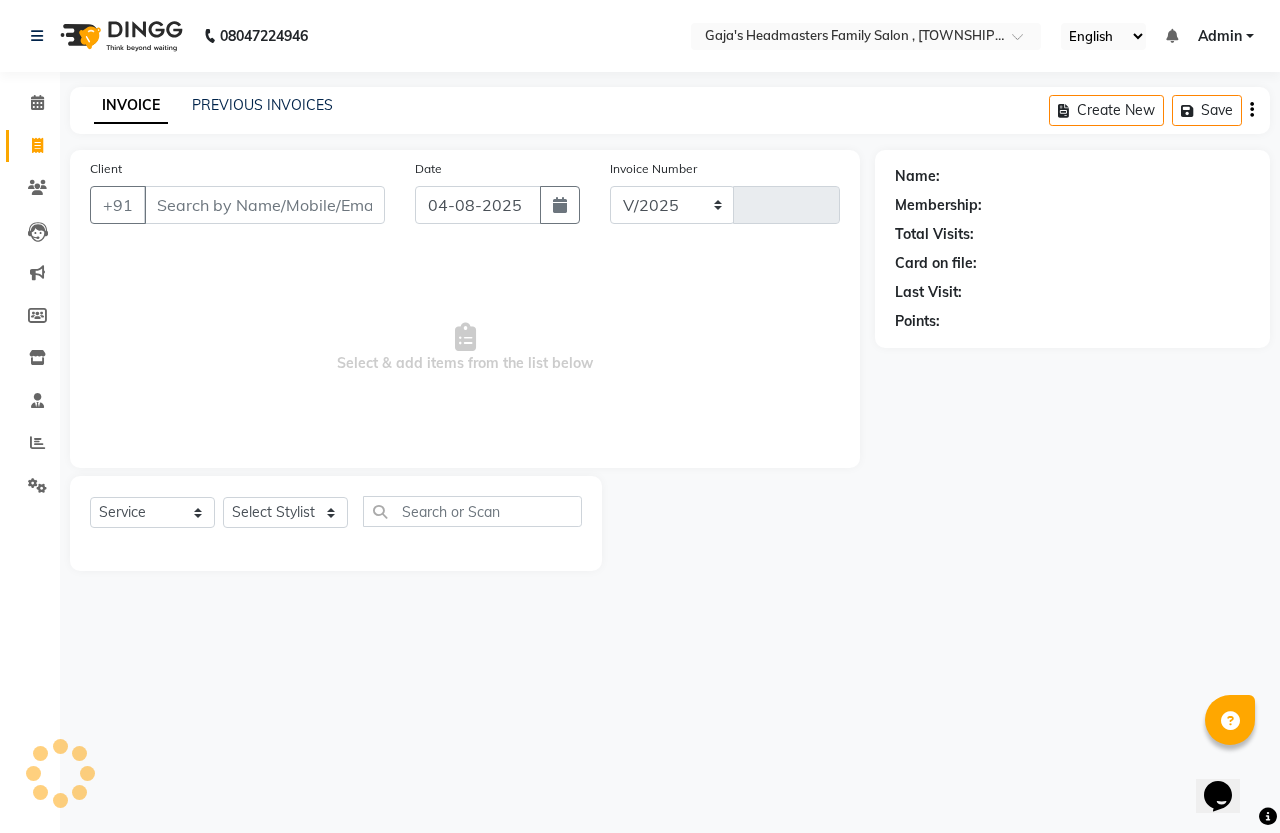 type on "1152" 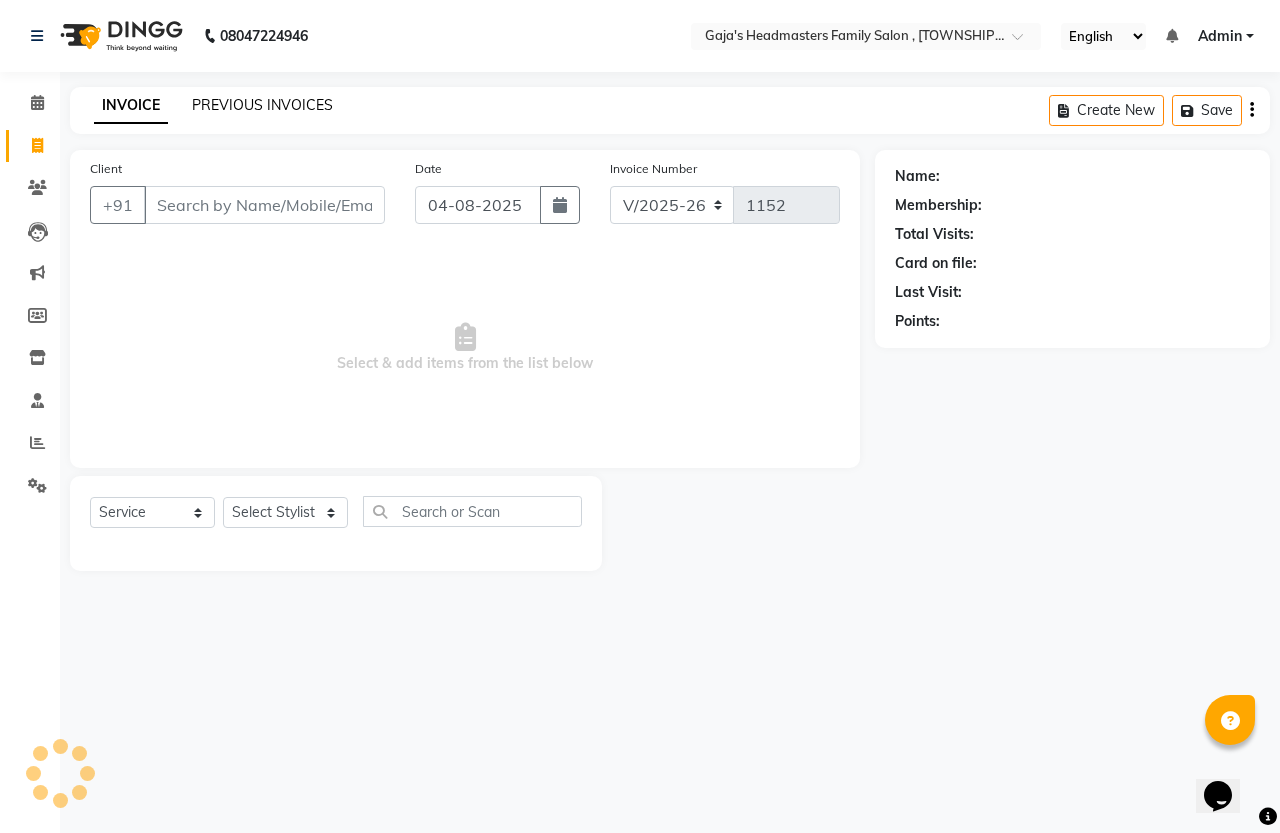 click on "PREVIOUS INVOICES" 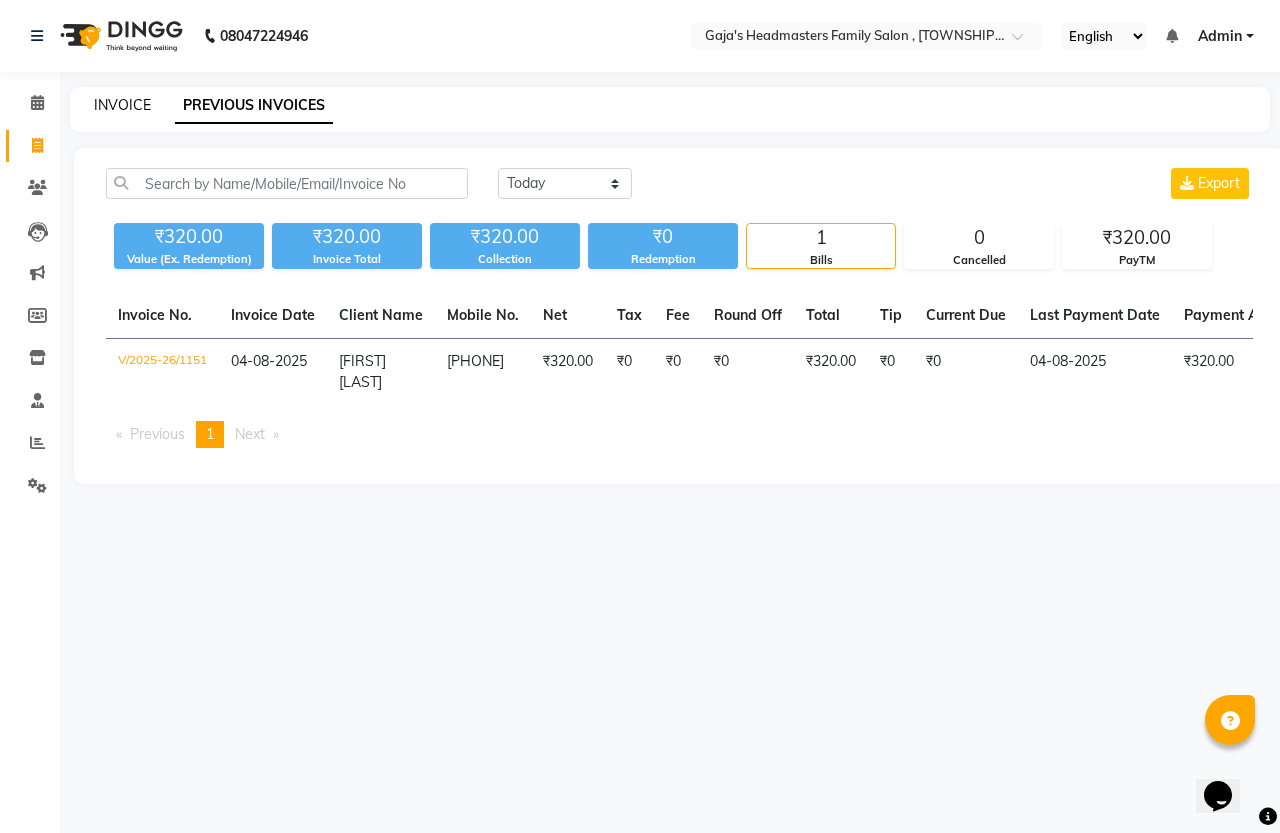 click on "INVOICE" 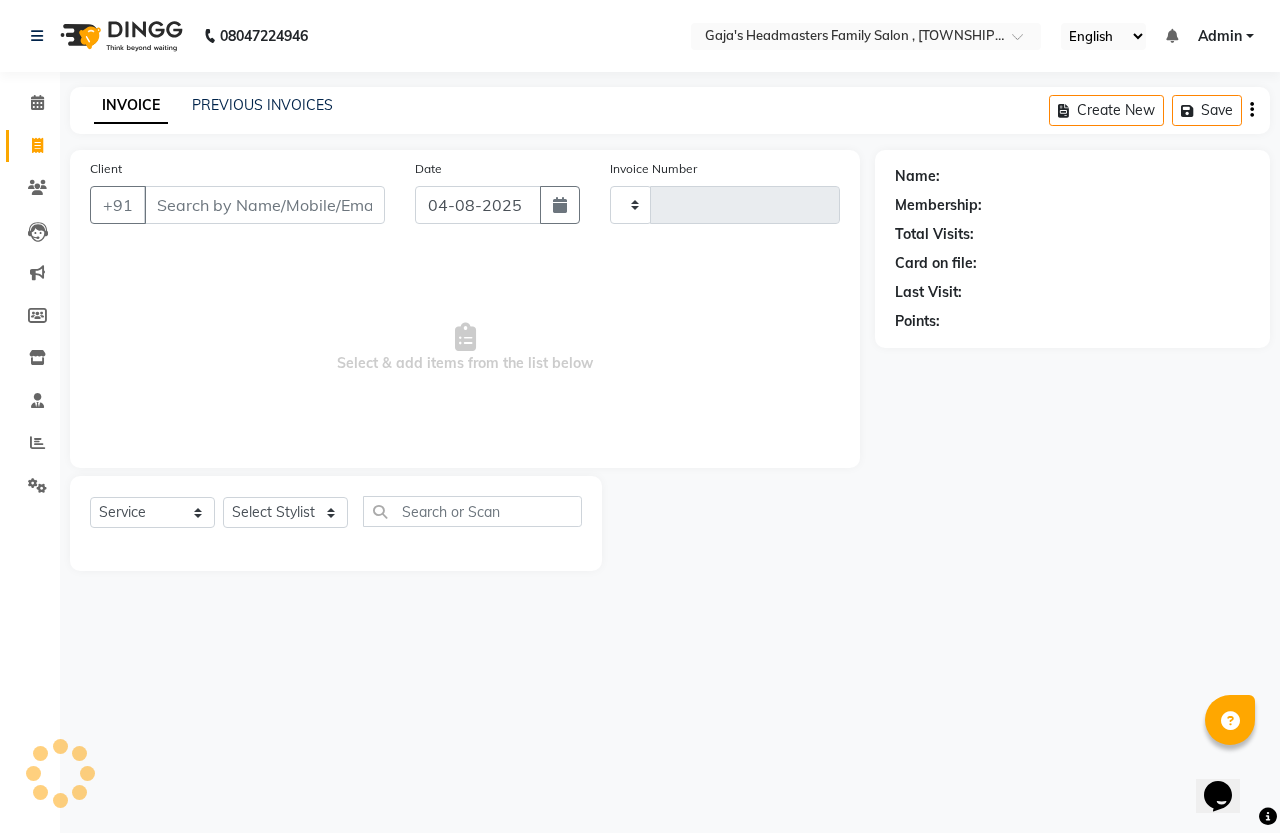 type on "1152" 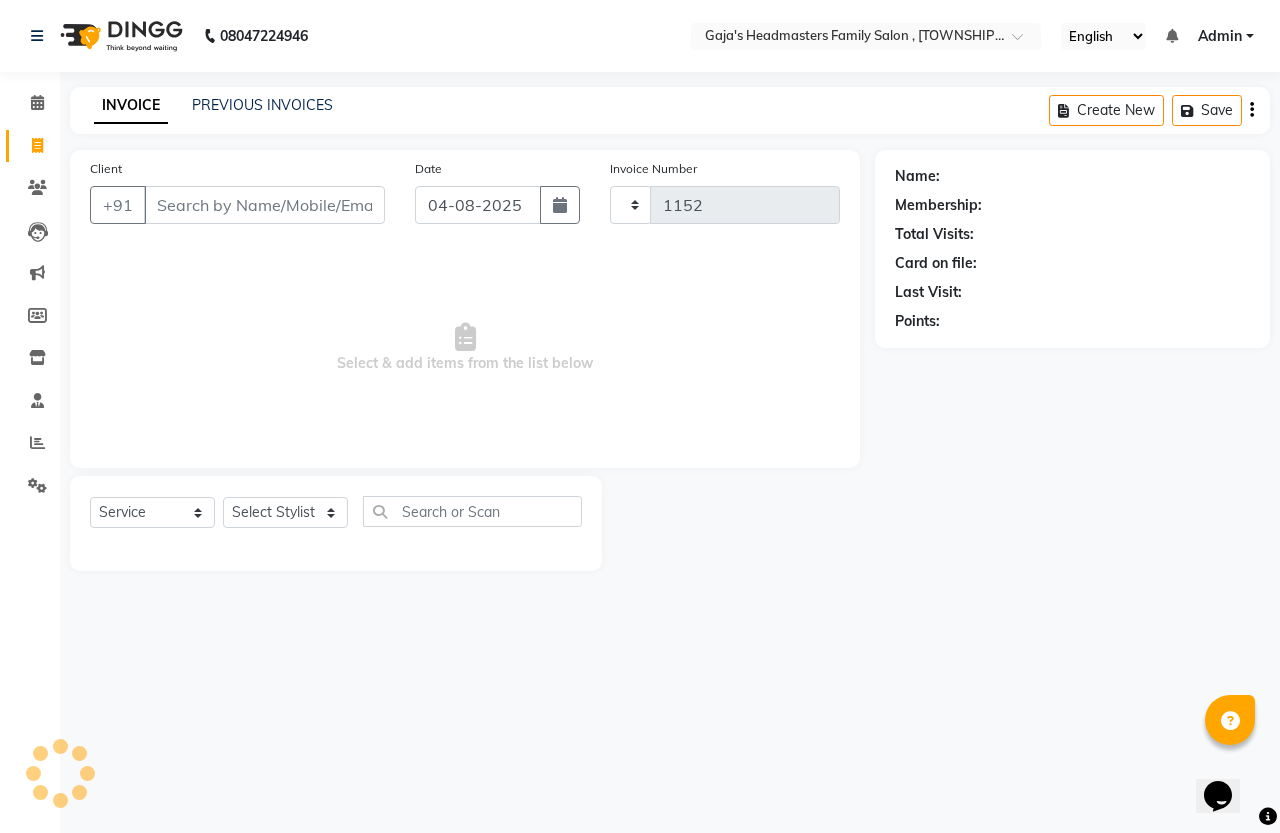 select on "7213" 